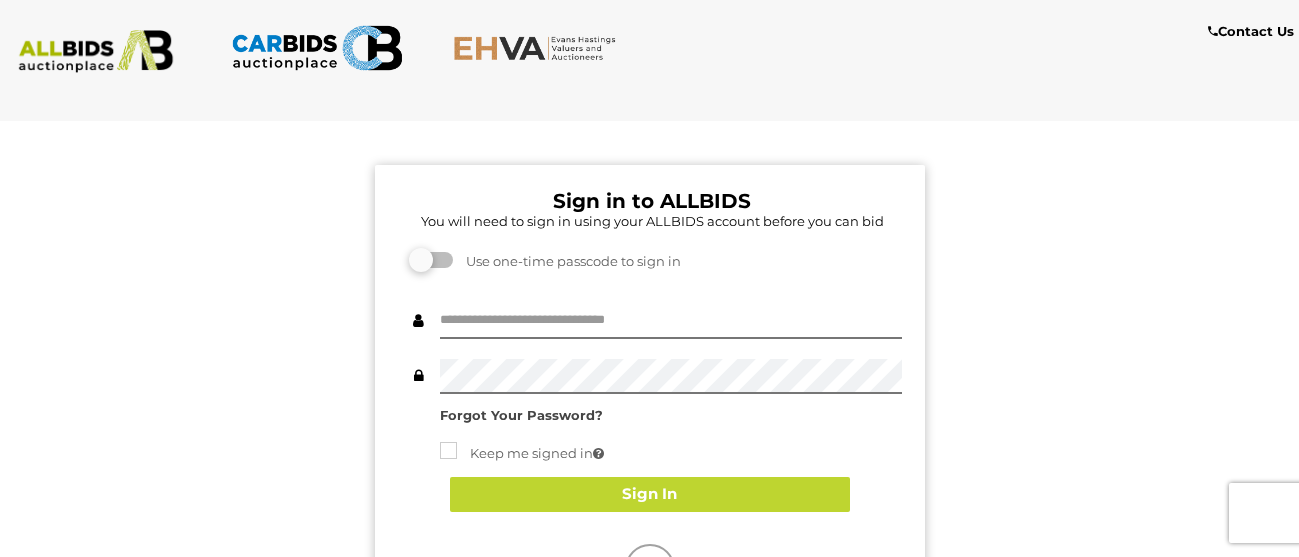 scroll, scrollTop: 0, scrollLeft: 0, axis: both 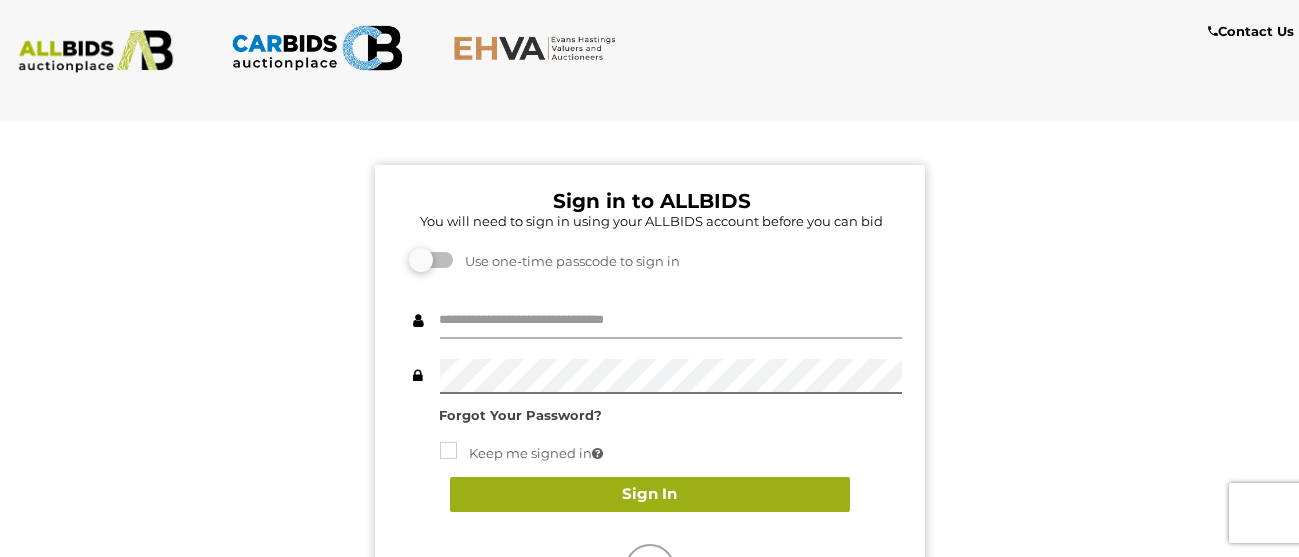 type on "**********" 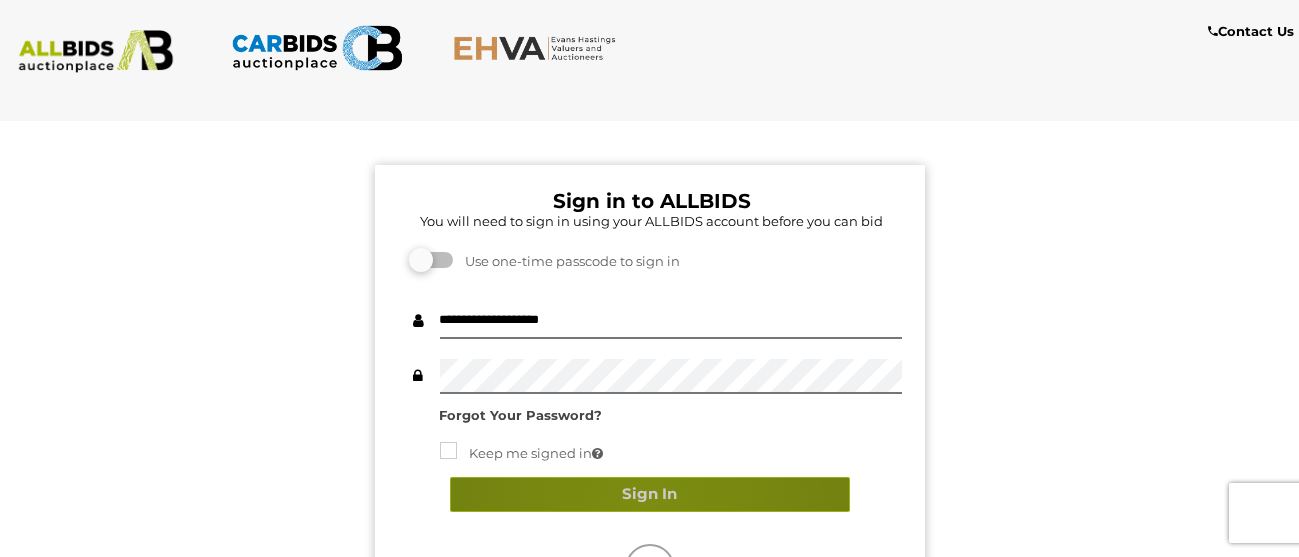 click on "Sign In" at bounding box center [650, 494] 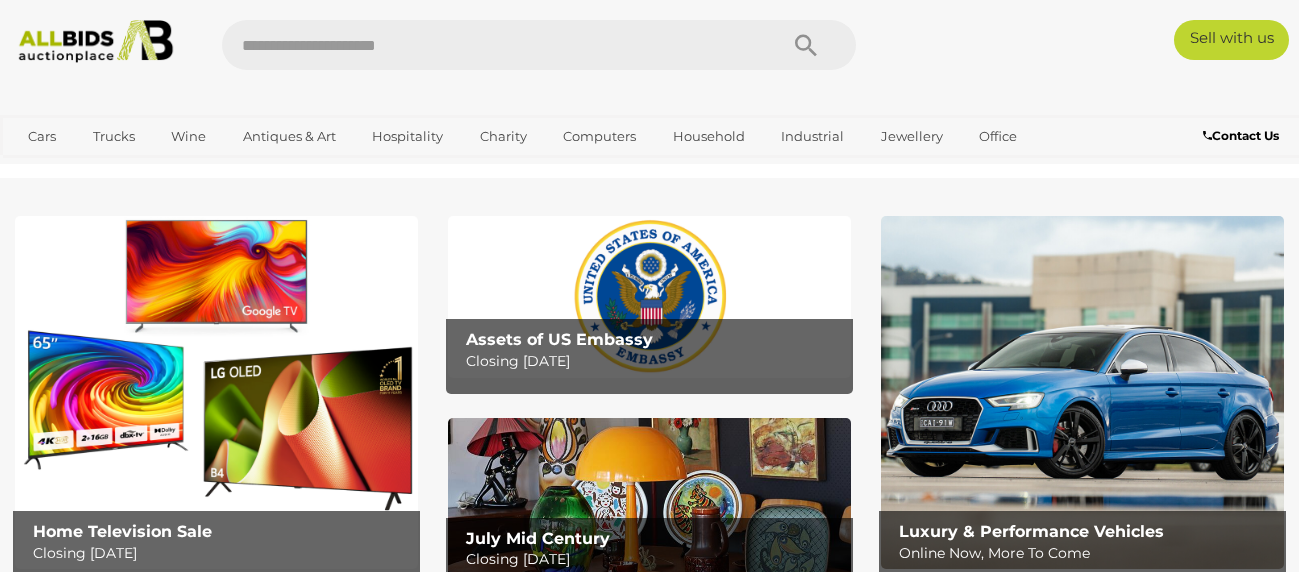 scroll, scrollTop: 0, scrollLeft: 0, axis: both 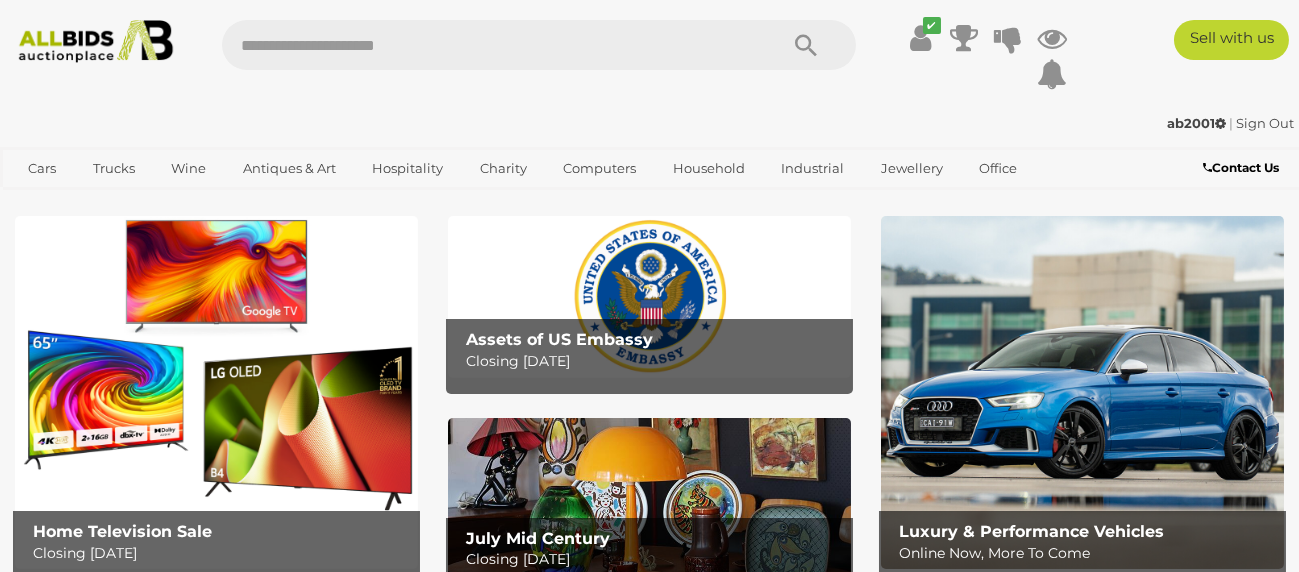 click at bounding box center [490, 45] 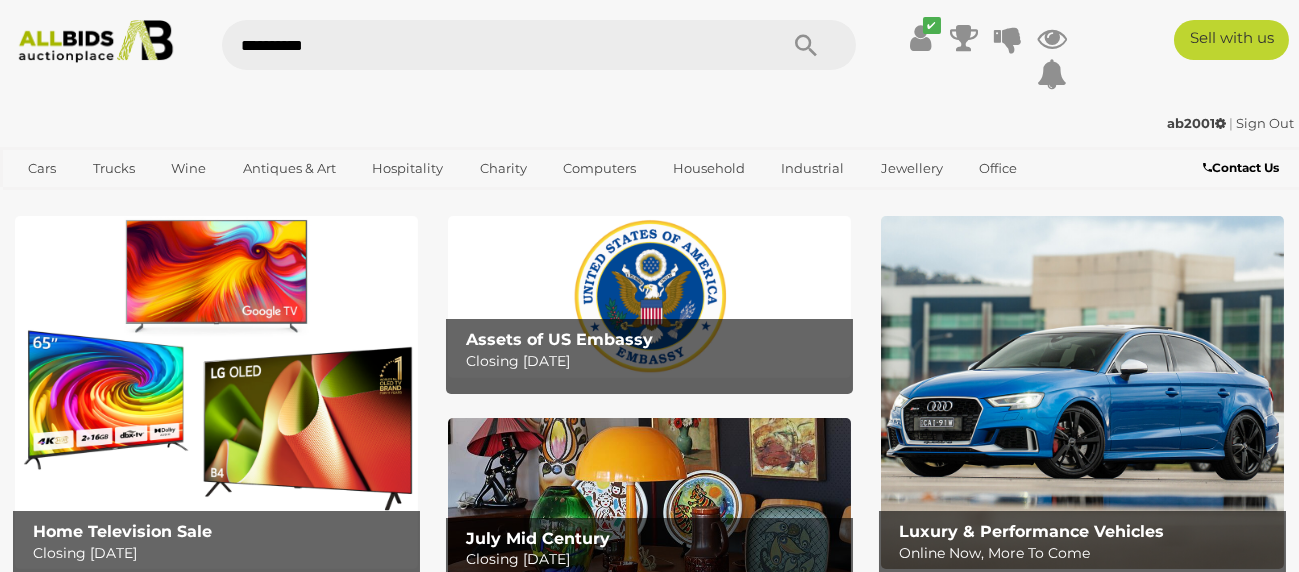 type on "**********" 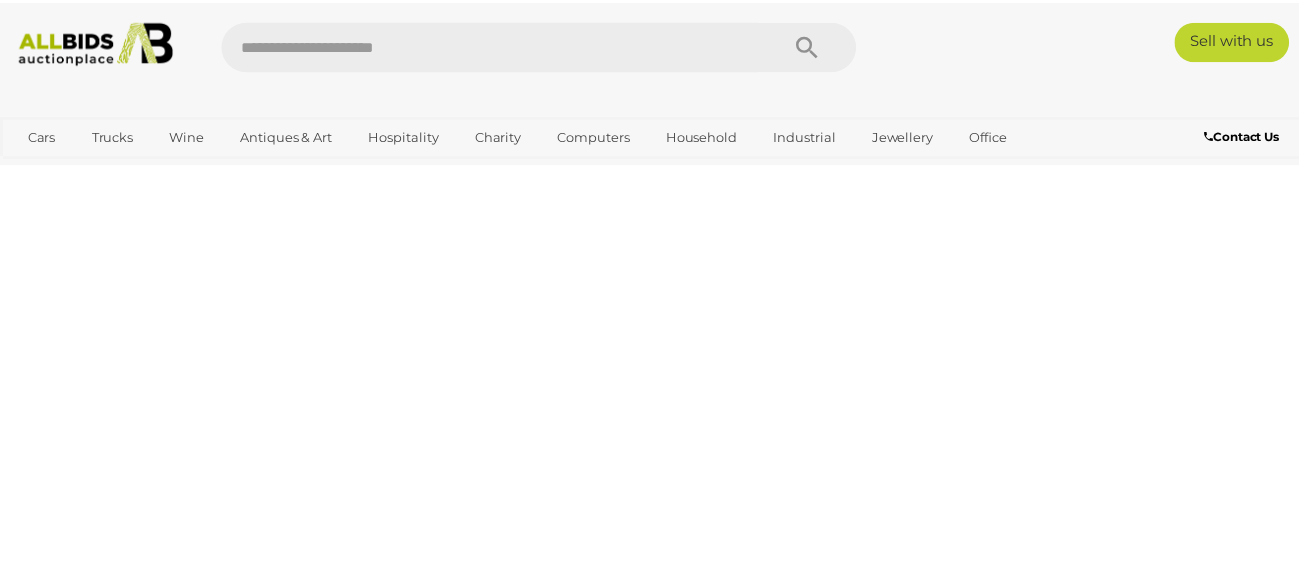 scroll, scrollTop: 0, scrollLeft: 0, axis: both 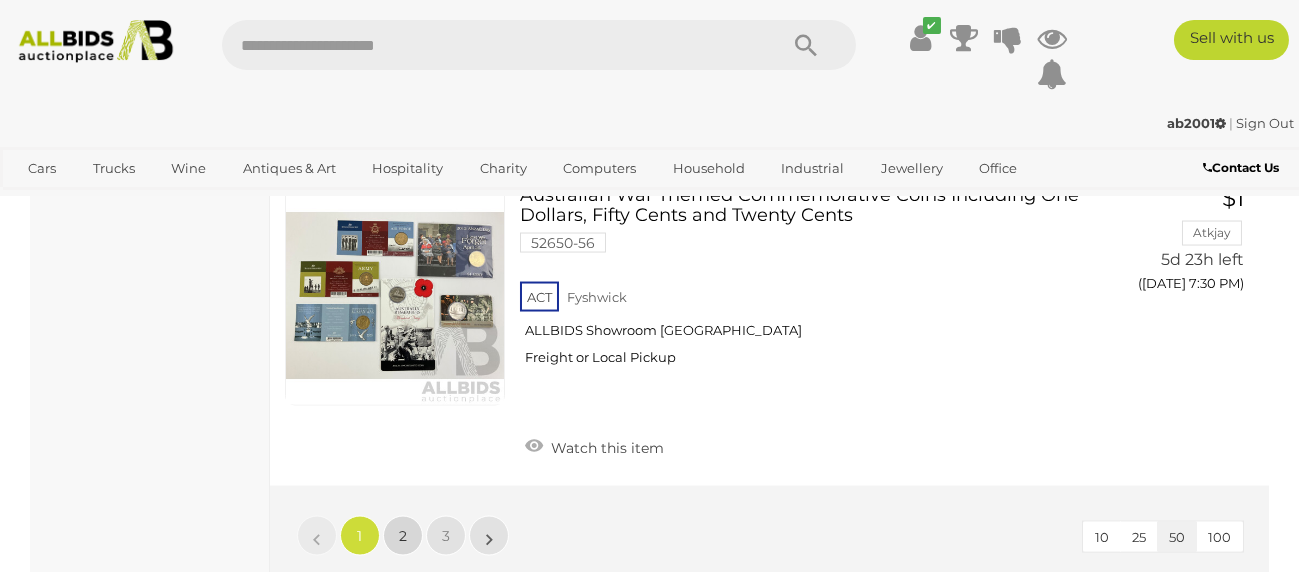 drag, startPoint x: 409, startPoint y: 438, endPoint x: 454, endPoint y: 436, distance: 45.044422 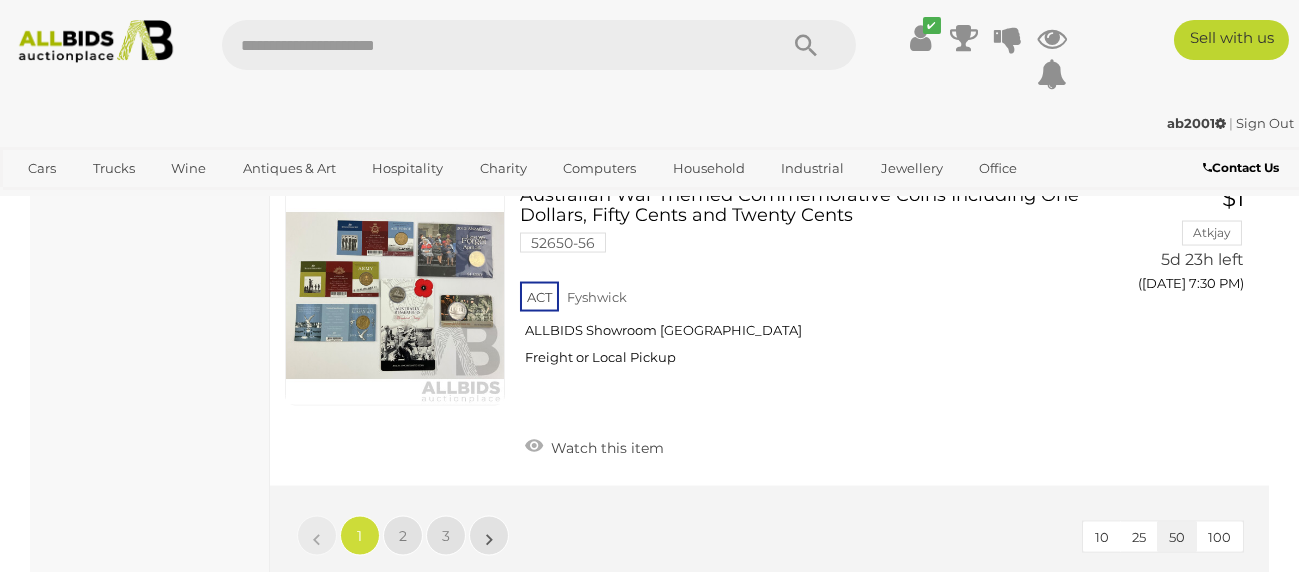 scroll, scrollTop: 0, scrollLeft: 0, axis: both 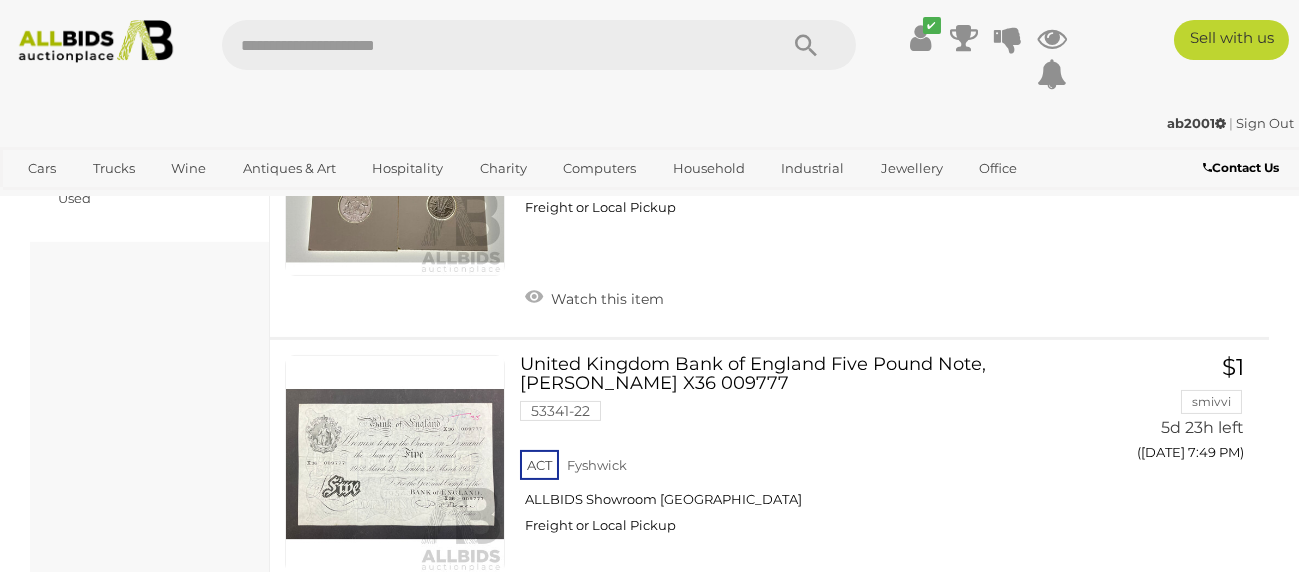 click on "Coins Notes Auctions
Location" at bounding box center [649, 5855] 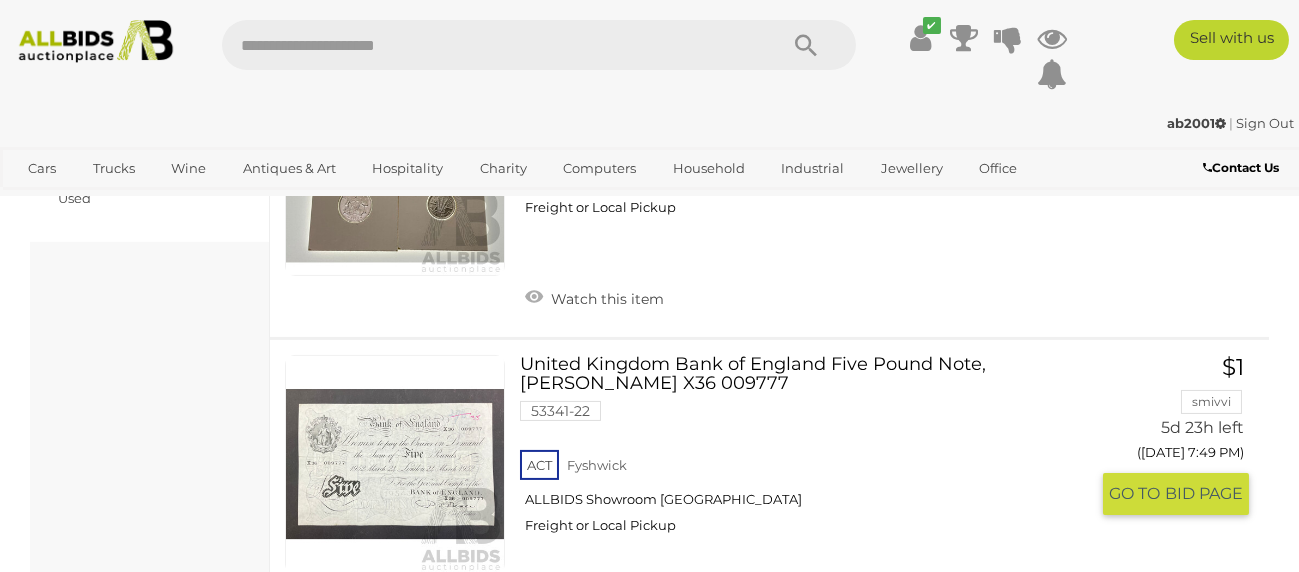 click on "United Kingdom Bank of England Five Pound Note, Beale X36 009777
53341-22
ACT Fyshwick  $1 smivvi" at bounding box center [769, 497] 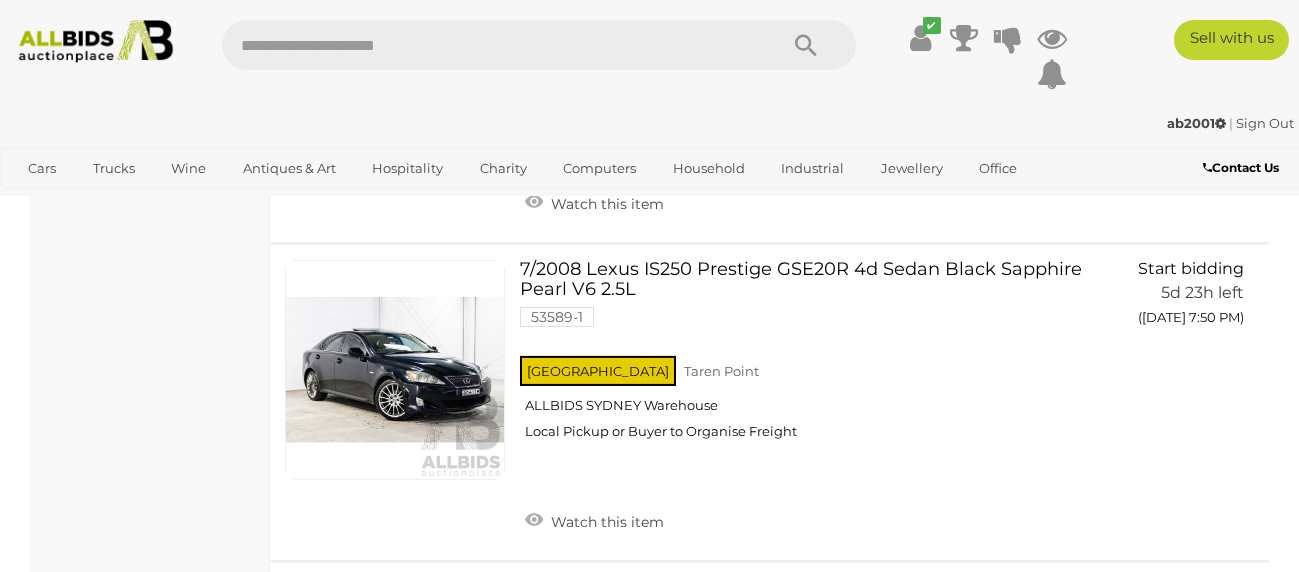scroll, scrollTop: 2677, scrollLeft: 0, axis: vertical 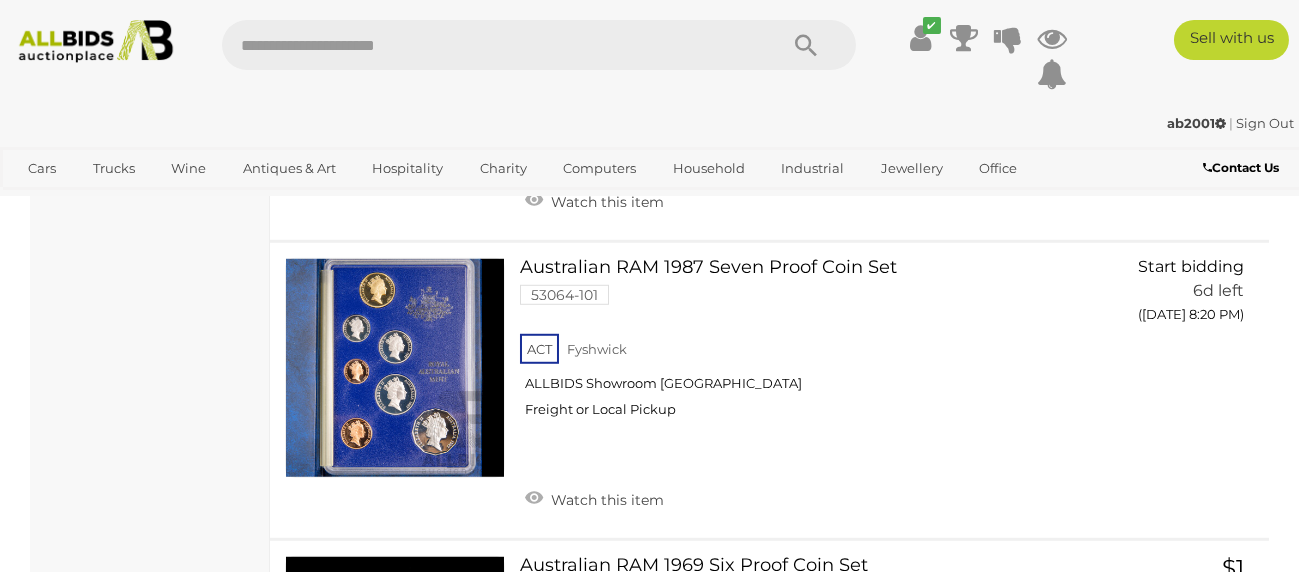 click on "Coins Notes Auctions
Location" at bounding box center (649, 833) 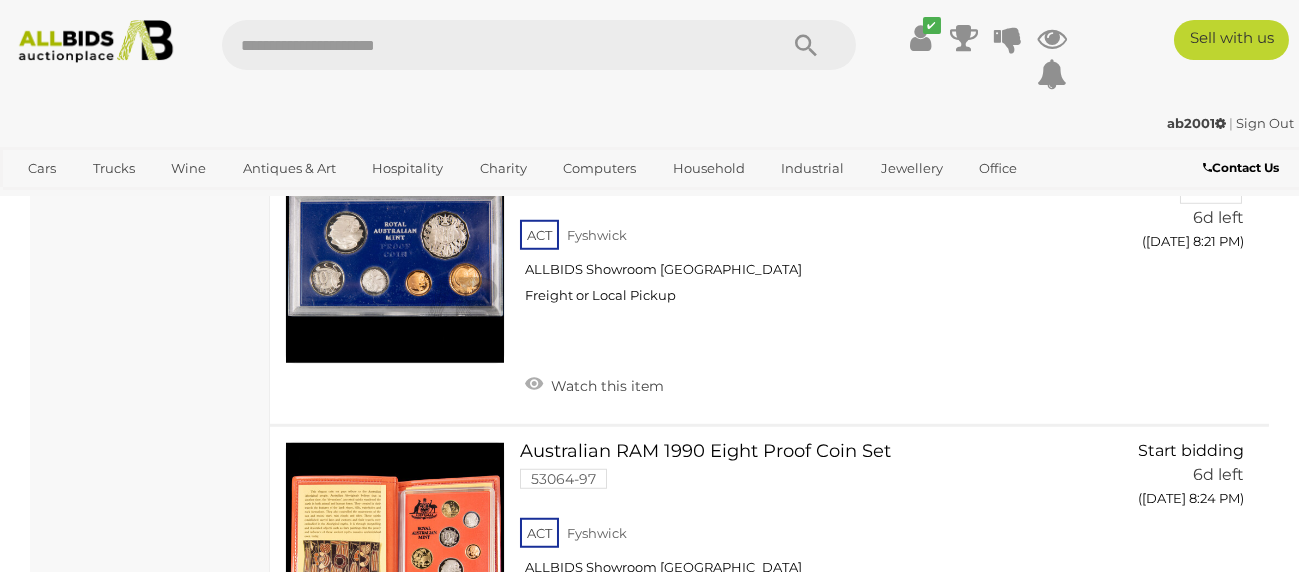 scroll, scrollTop: 7578, scrollLeft: 0, axis: vertical 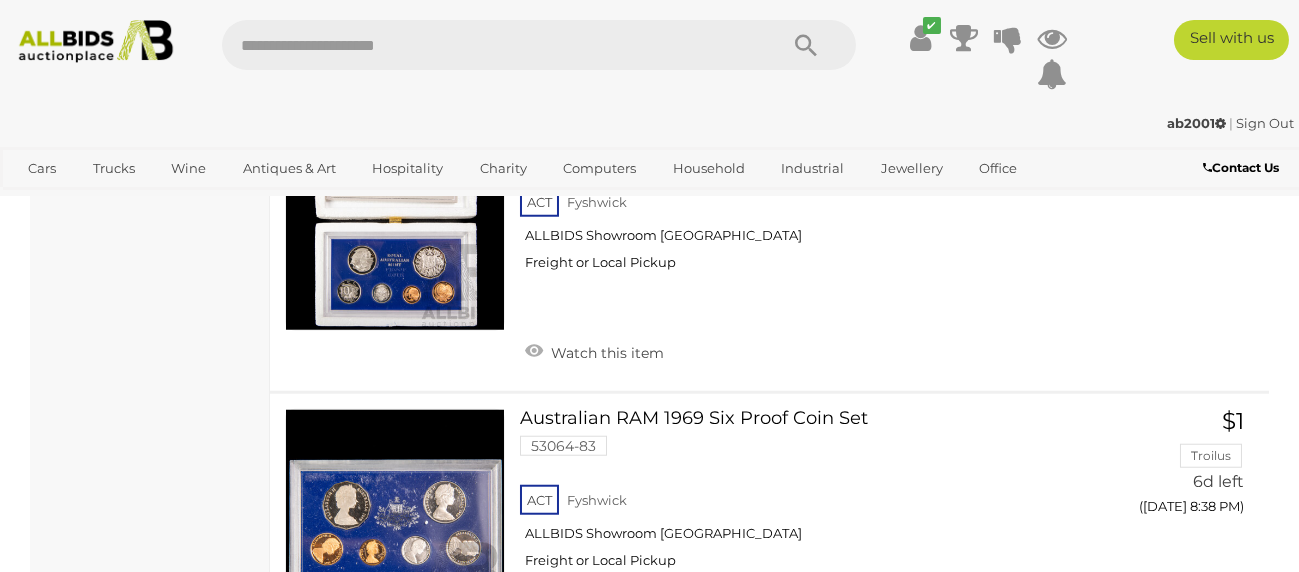 click on "Coins Notes Auctions
Location" at bounding box center [649, -804] 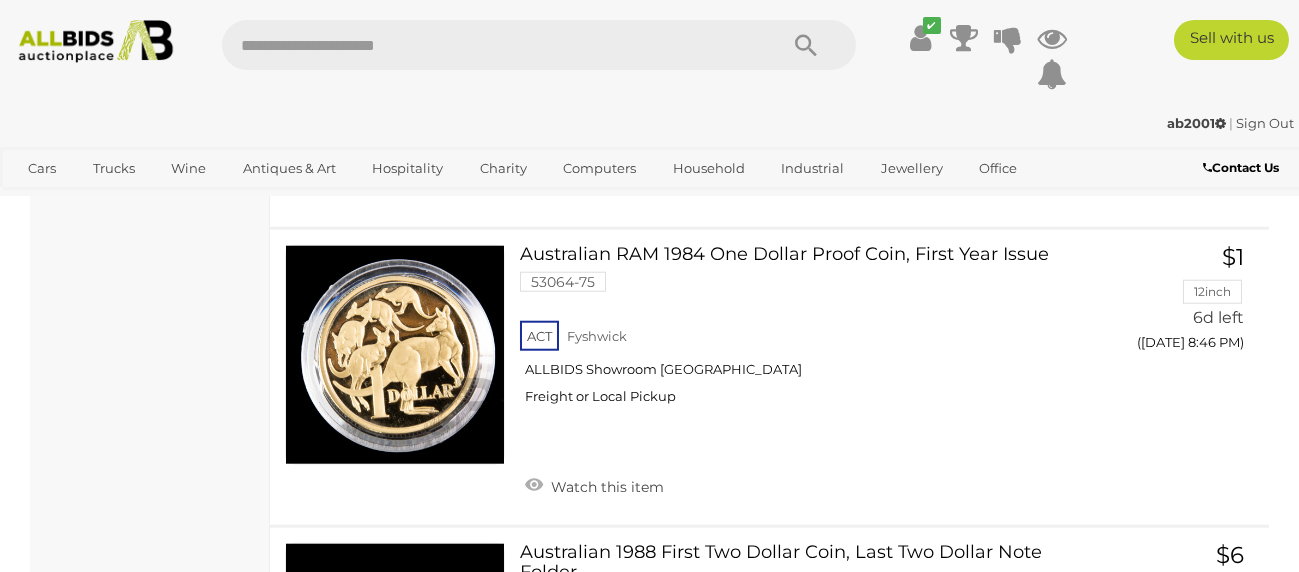 scroll, scrollTop: 9576, scrollLeft: 0, axis: vertical 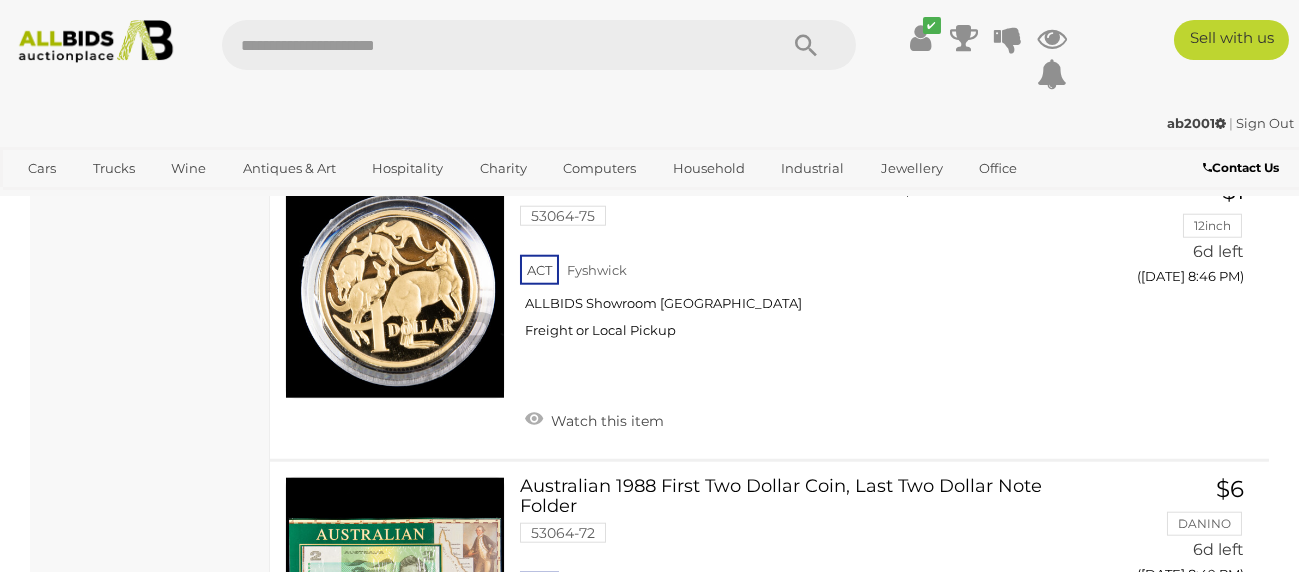 click on "Coins Notes Auctions
Location" at bounding box center (649, -1630) 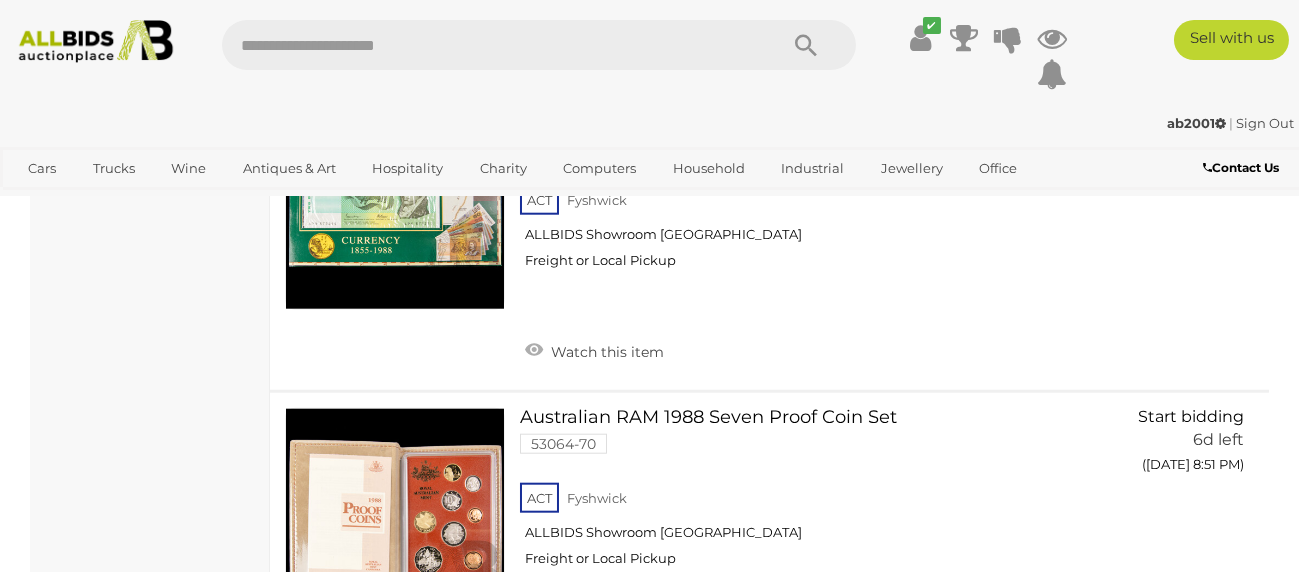 scroll, scrollTop: 10070, scrollLeft: 0, axis: vertical 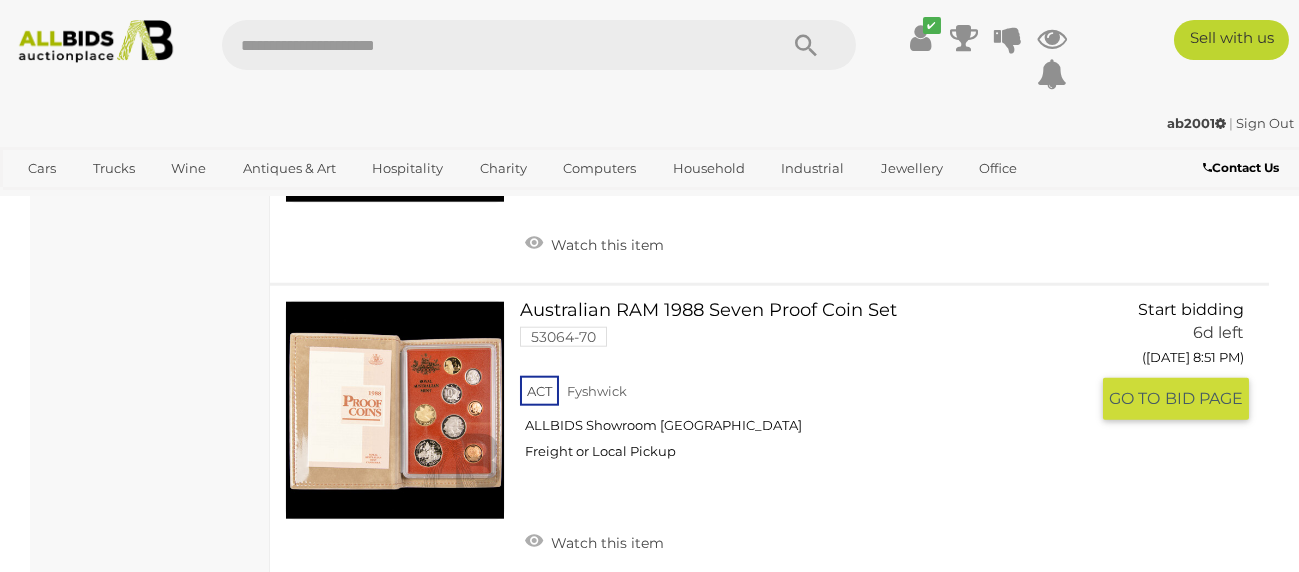 click on "Australian RAM 1988 Seven Proof Coin Set
53064-70
ACT Fyshwick ALLBIDS Showroom Fyshwick 6d left" at bounding box center (769, 433) 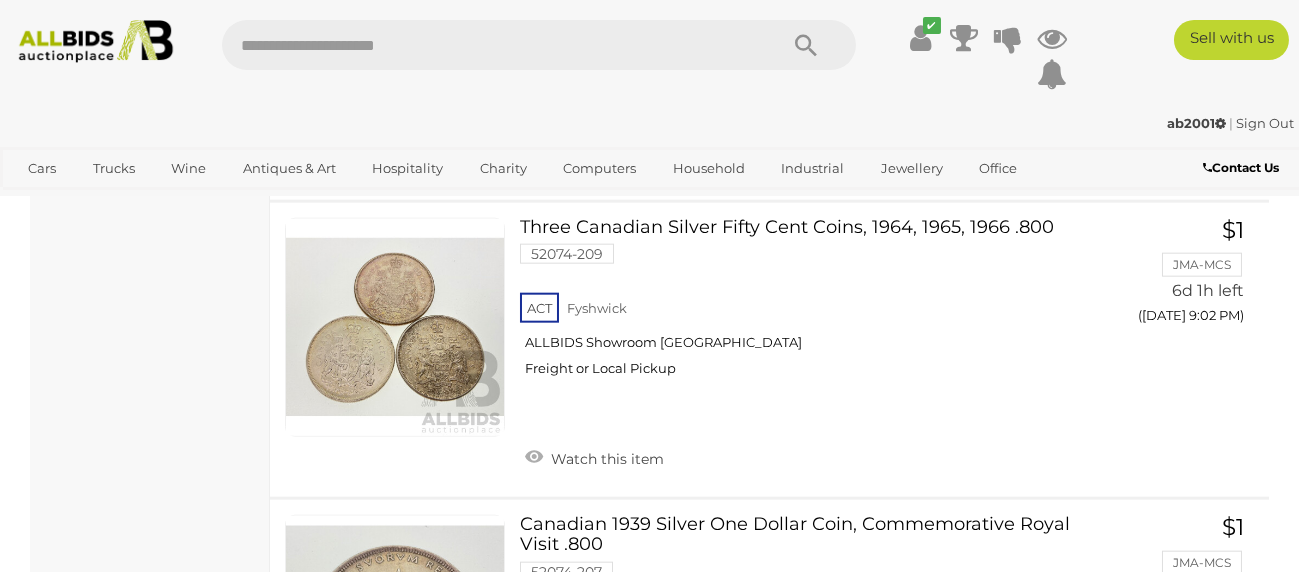 scroll, scrollTop: 10935, scrollLeft: 0, axis: vertical 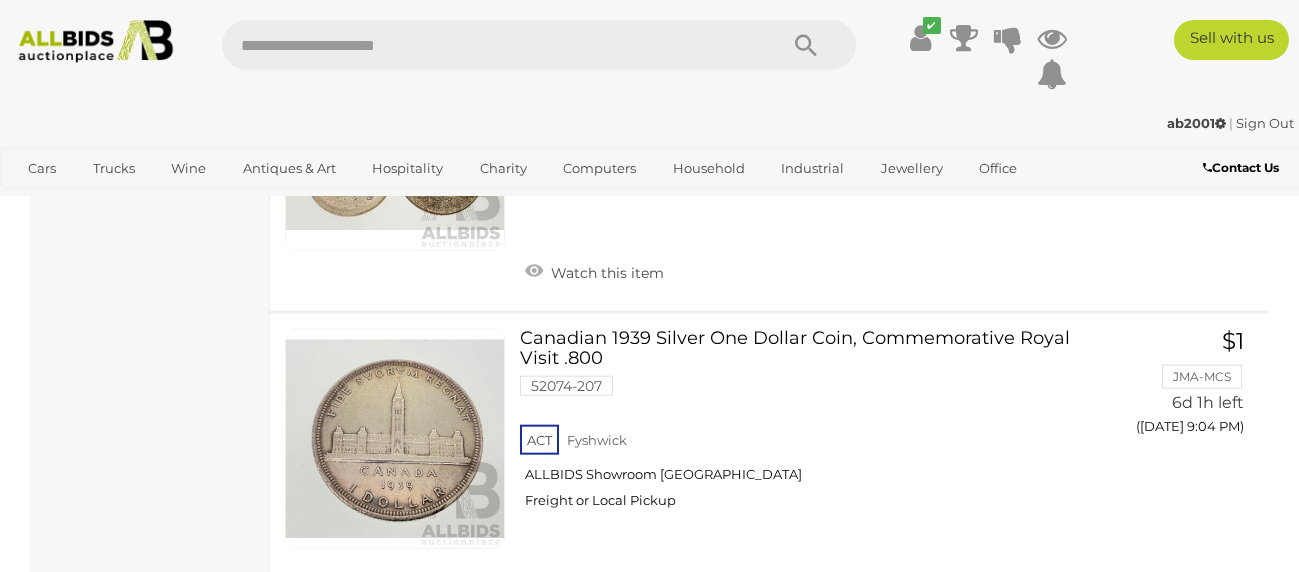 click on "Coins Notes Auctions
Location" at bounding box center (649, -2989) 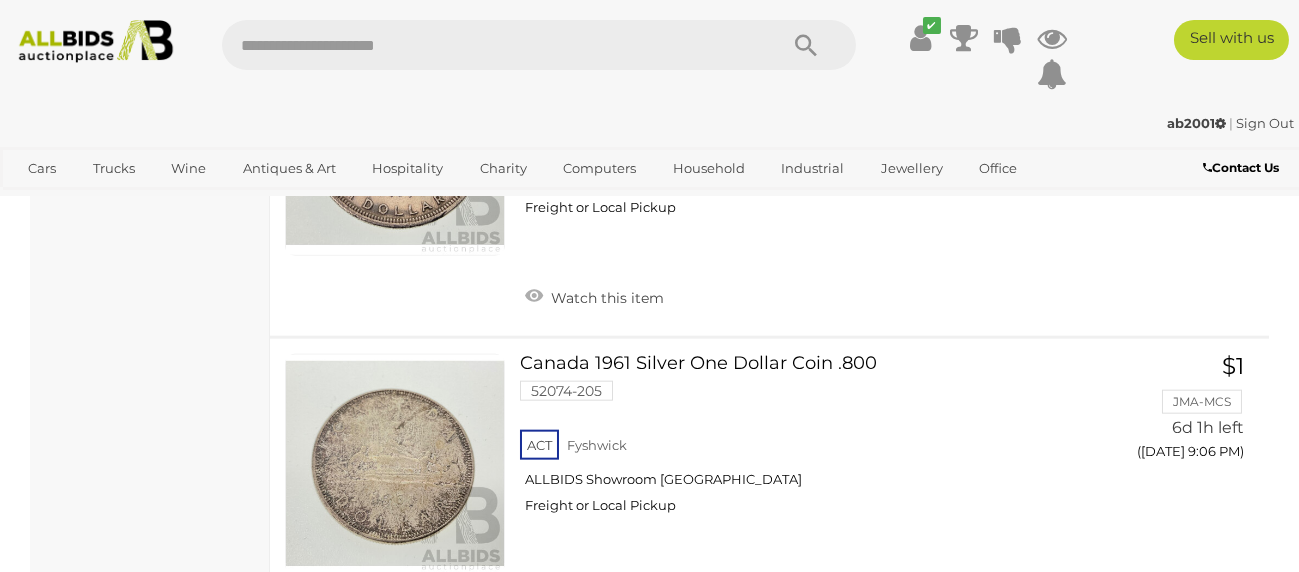 scroll, scrollTop: 11281, scrollLeft: 0, axis: vertical 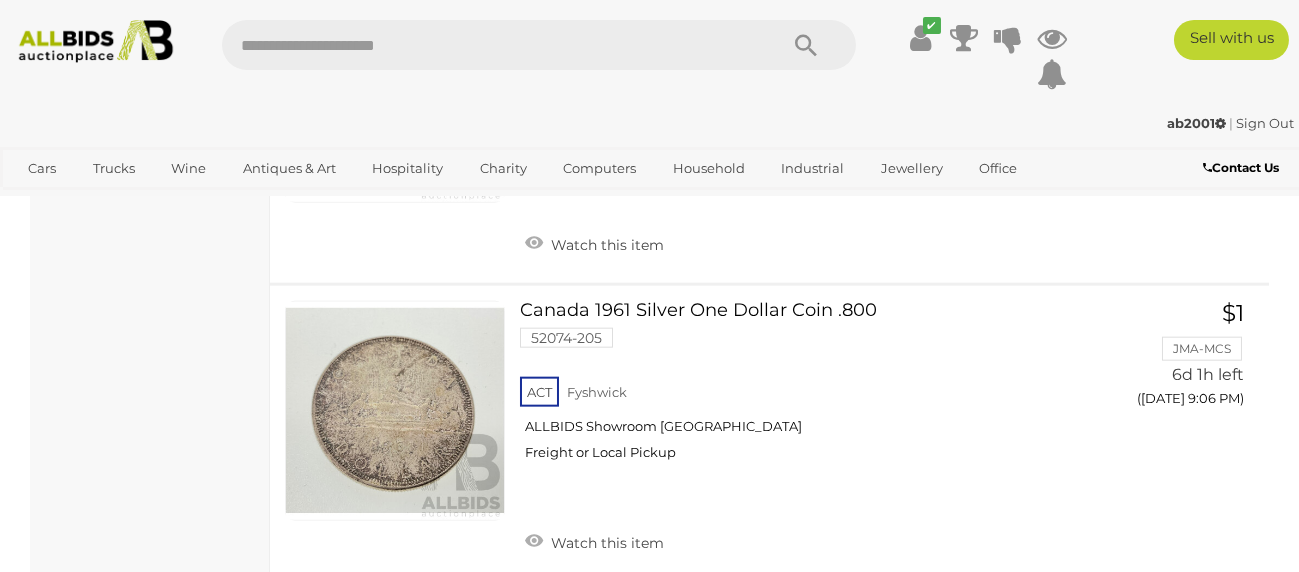 click on "Coins Notes Auctions
Location" at bounding box center (649, -3335) 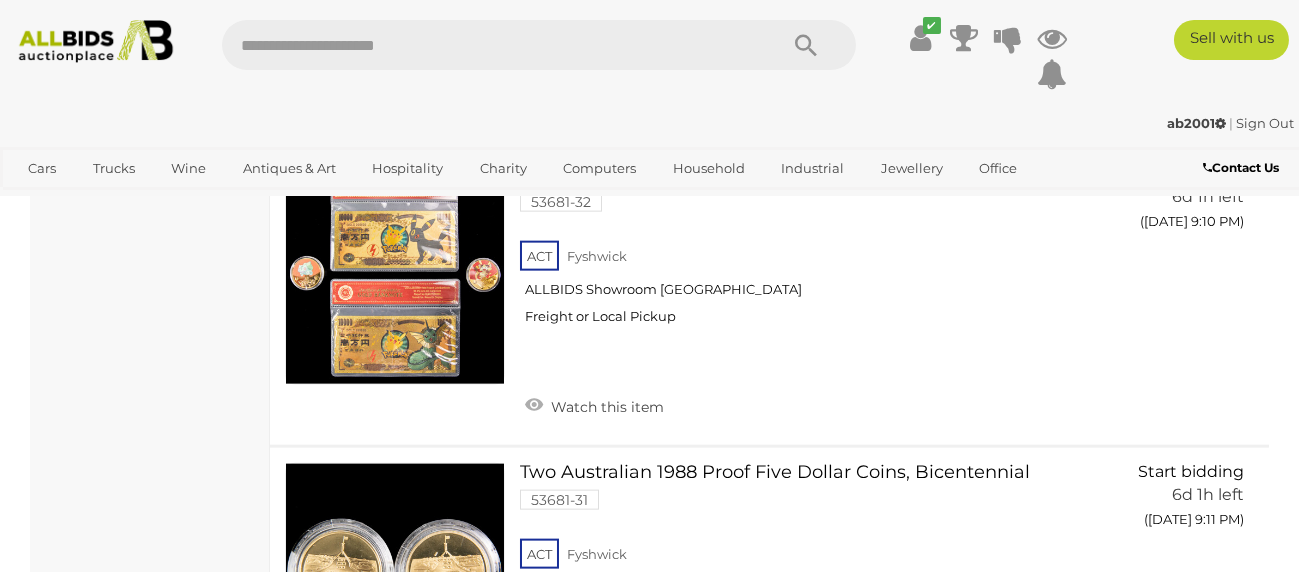 scroll, scrollTop: 12074, scrollLeft: 0, axis: vertical 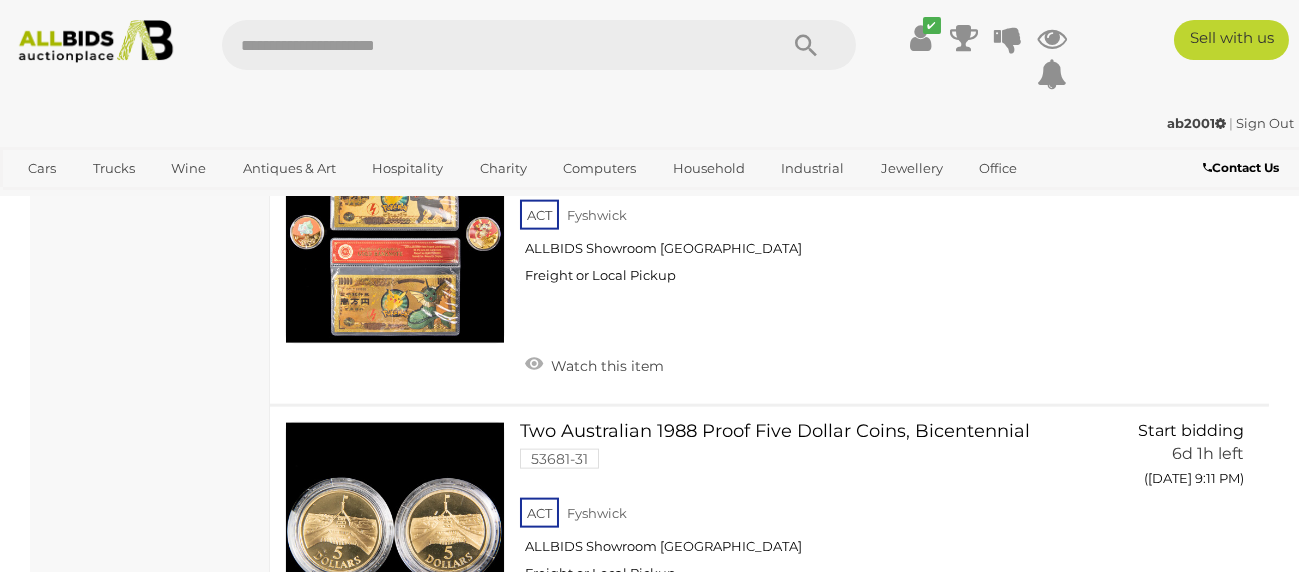 click on "Coins Notes Auctions
Location" at bounding box center [649, -4128] 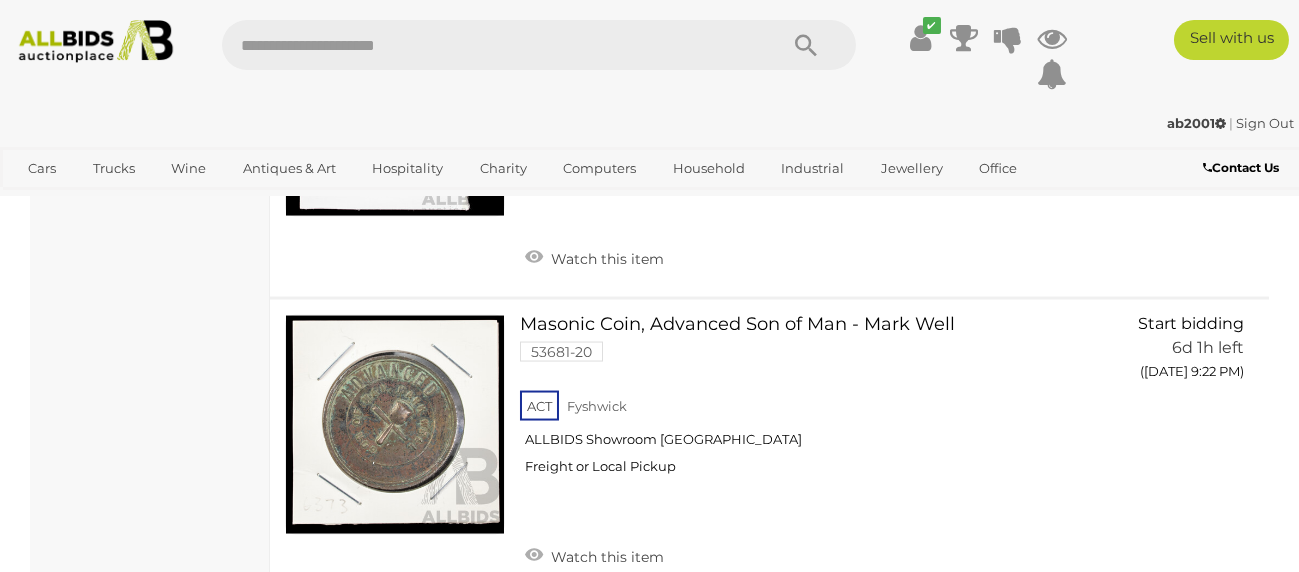scroll, scrollTop: 15031, scrollLeft: 0, axis: vertical 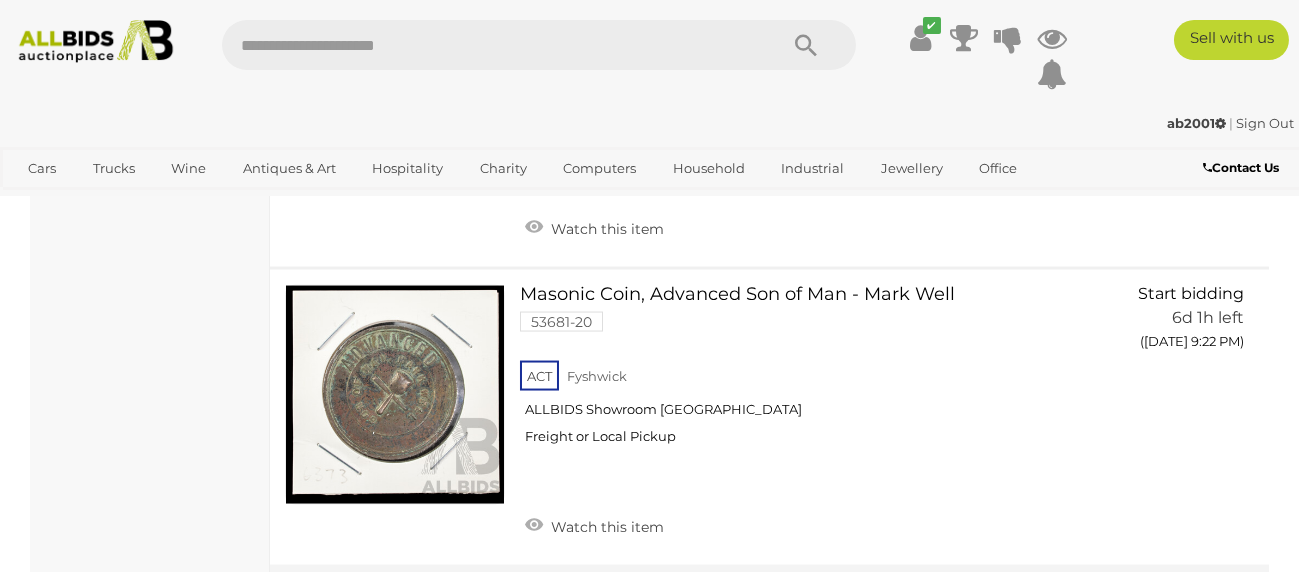 drag, startPoint x: 444, startPoint y: 478, endPoint x: 457, endPoint y: 479, distance: 13.038404 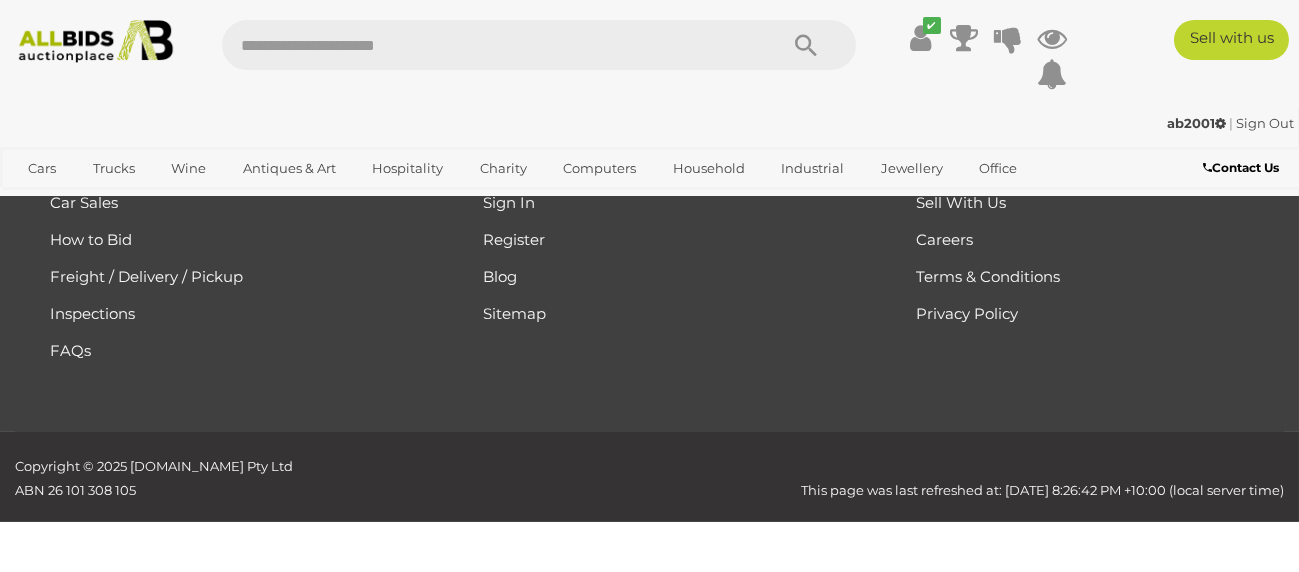 scroll, scrollTop: 0, scrollLeft: 0, axis: both 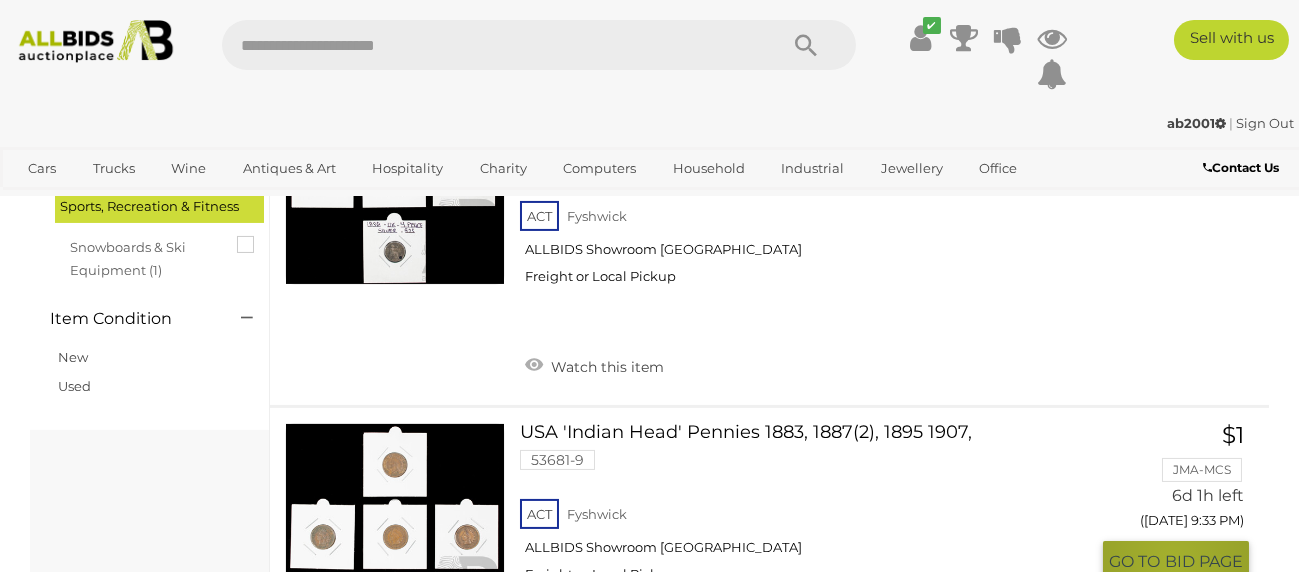 click on "BID PAGE" at bounding box center [1204, 561] 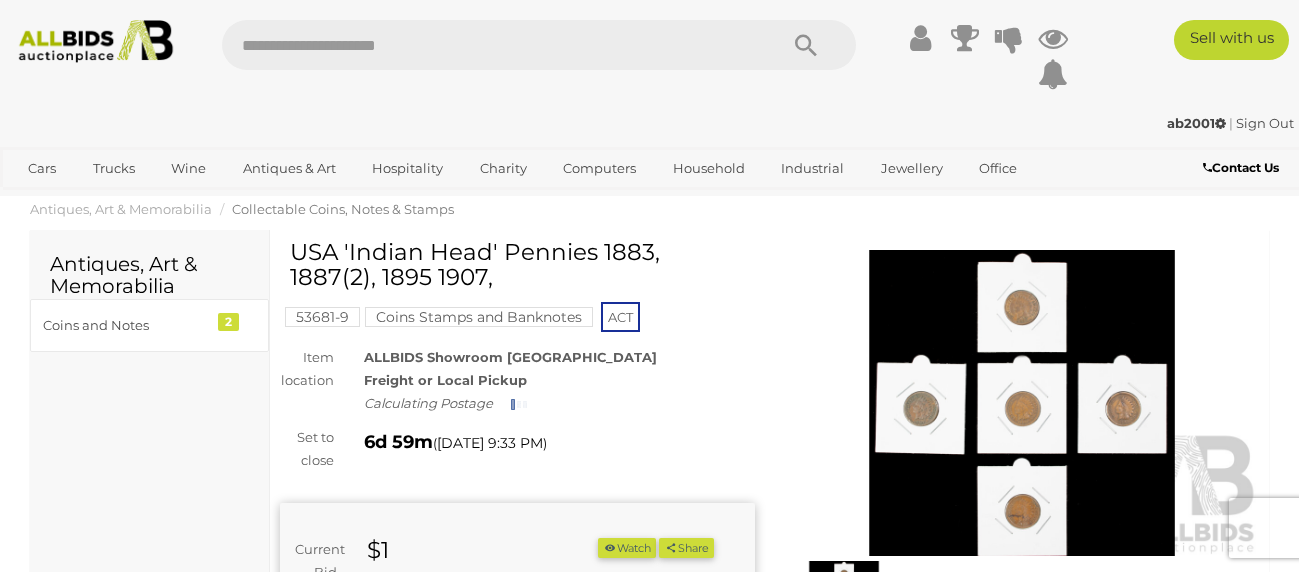 scroll, scrollTop: 0, scrollLeft: 0, axis: both 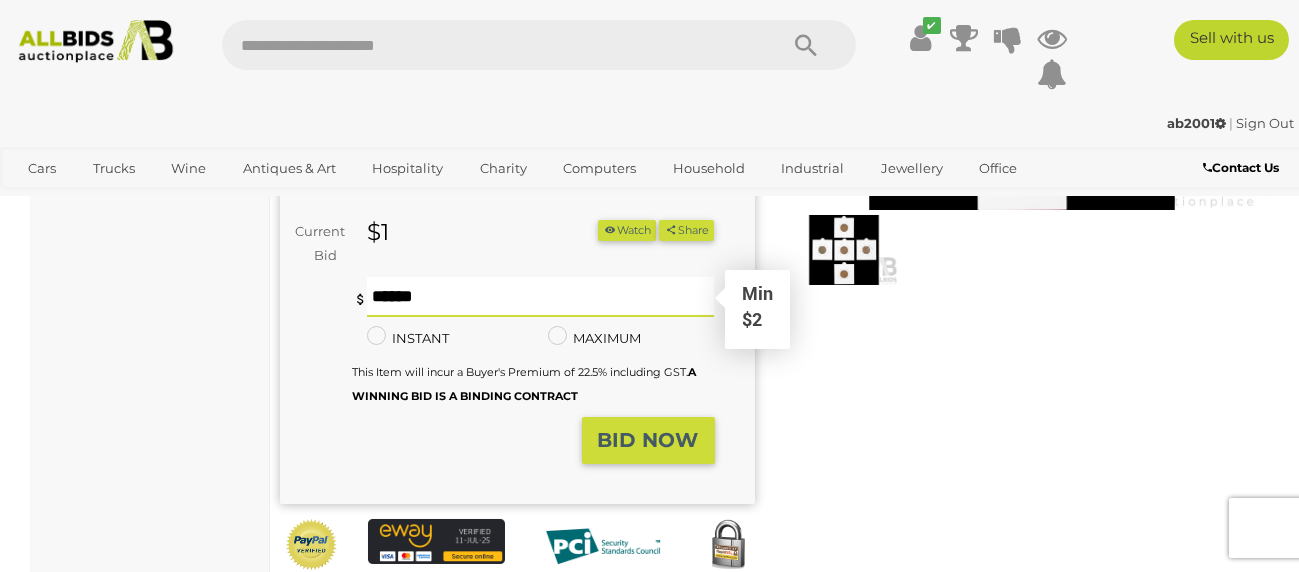 click at bounding box center [540, 297] 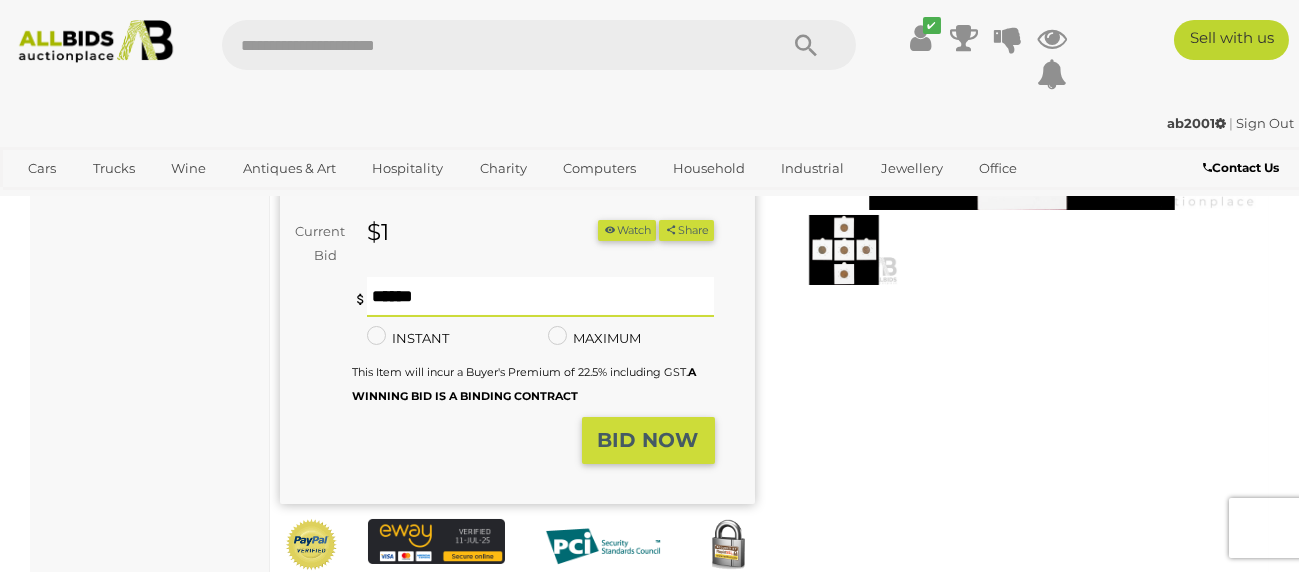 type on "**" 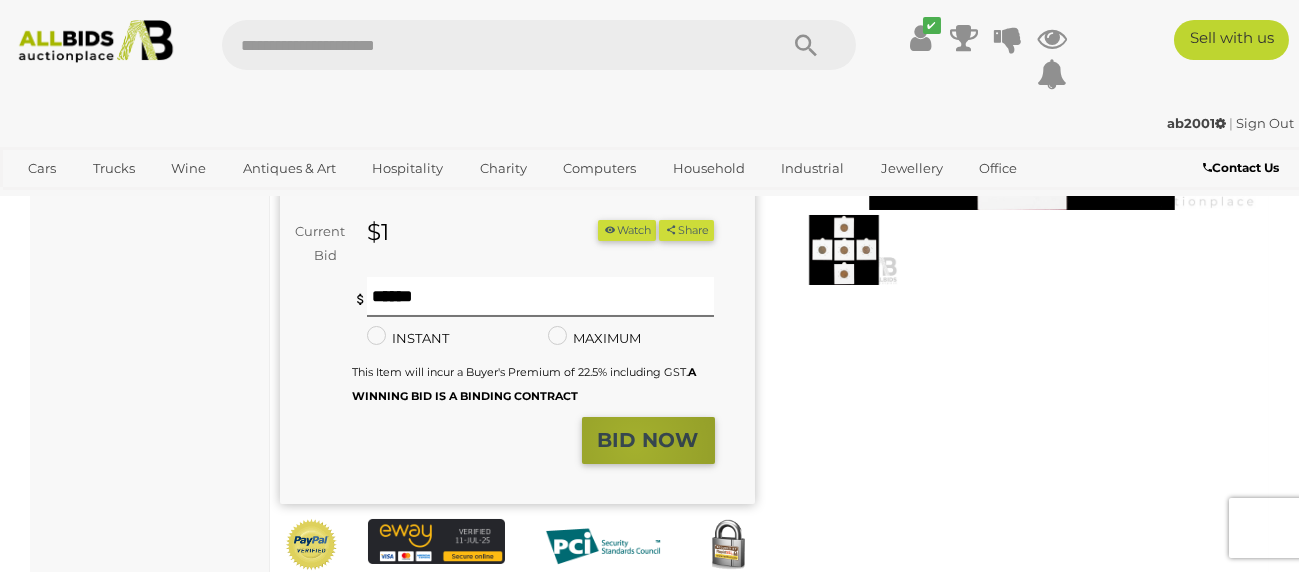 click on "BID NOW" at bounding box center (648, 440) 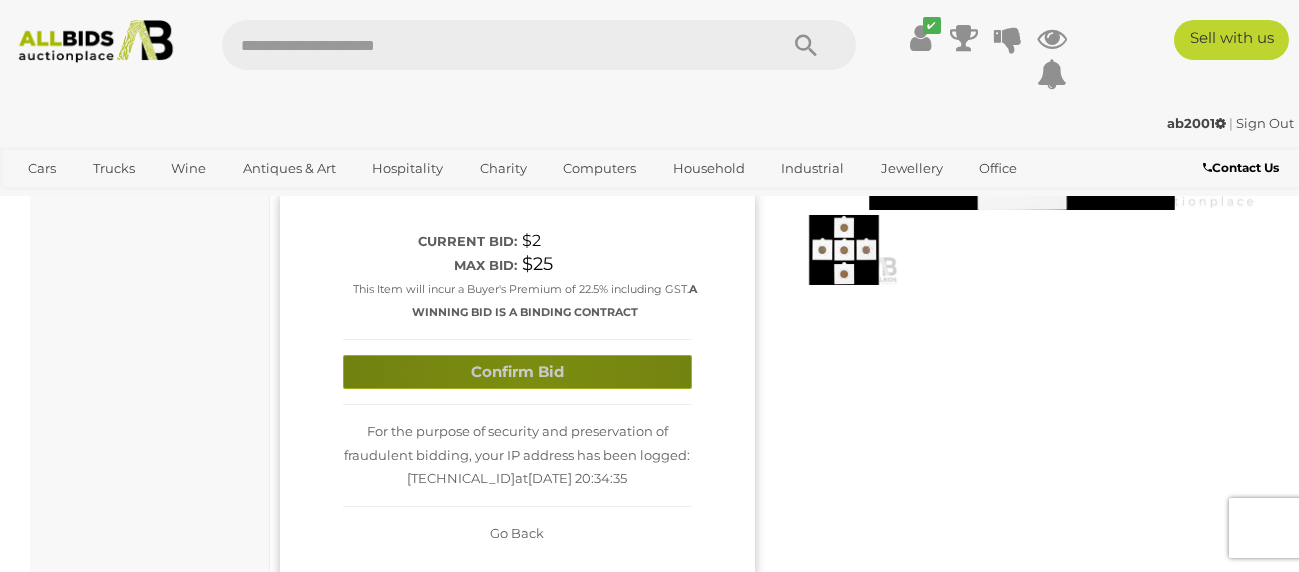 click on "Confirm Bid" at bounding box center [517, 372] 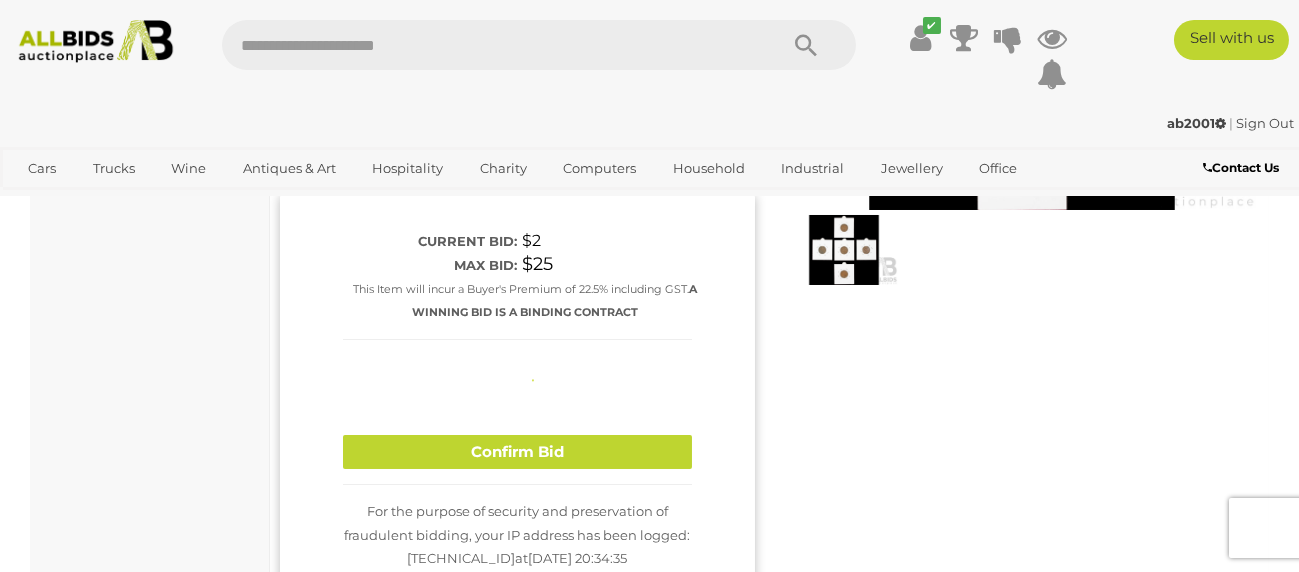 type 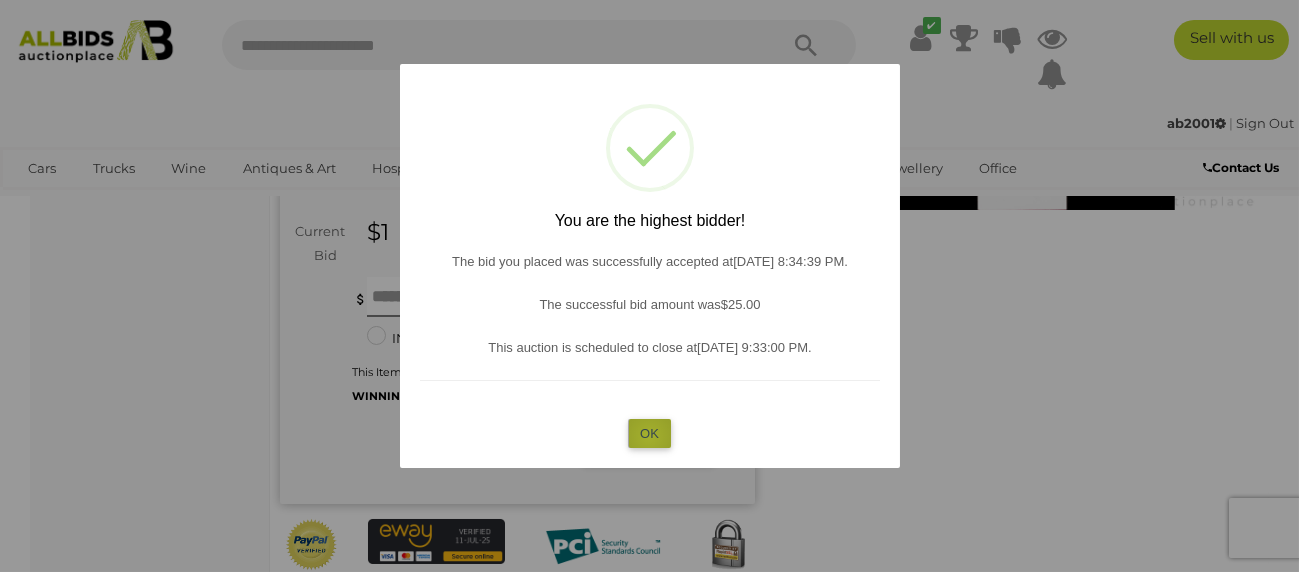 click on "OK" at bounding box center [649, 433] 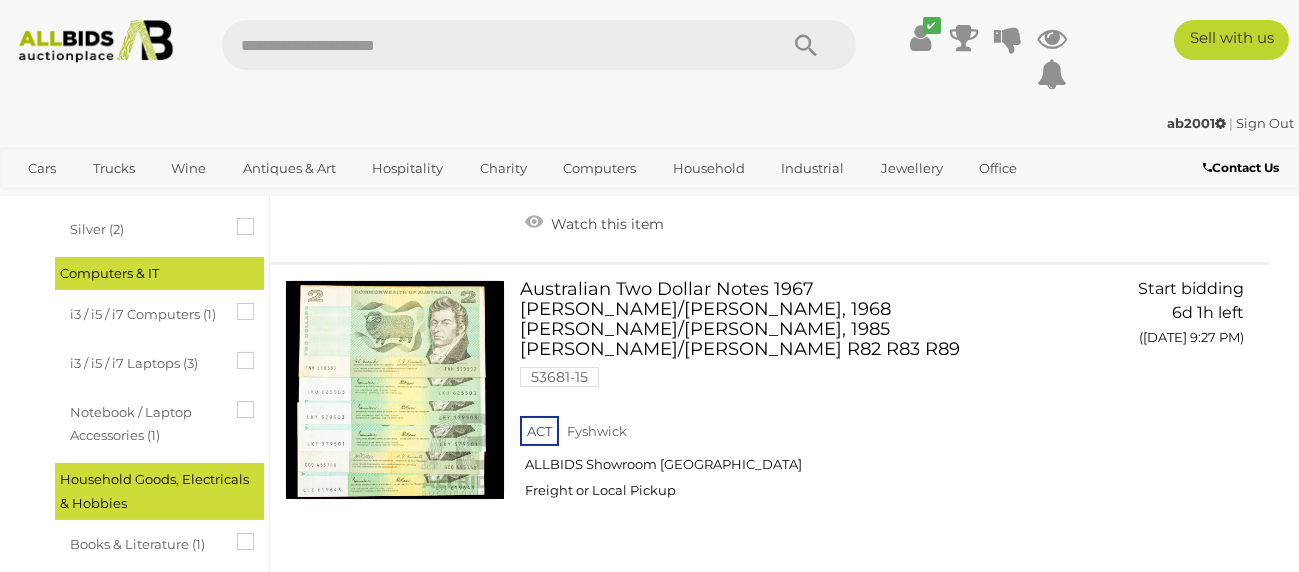 scroll, scrollTop: 2104, scrollLeft: 0, axis: vertical 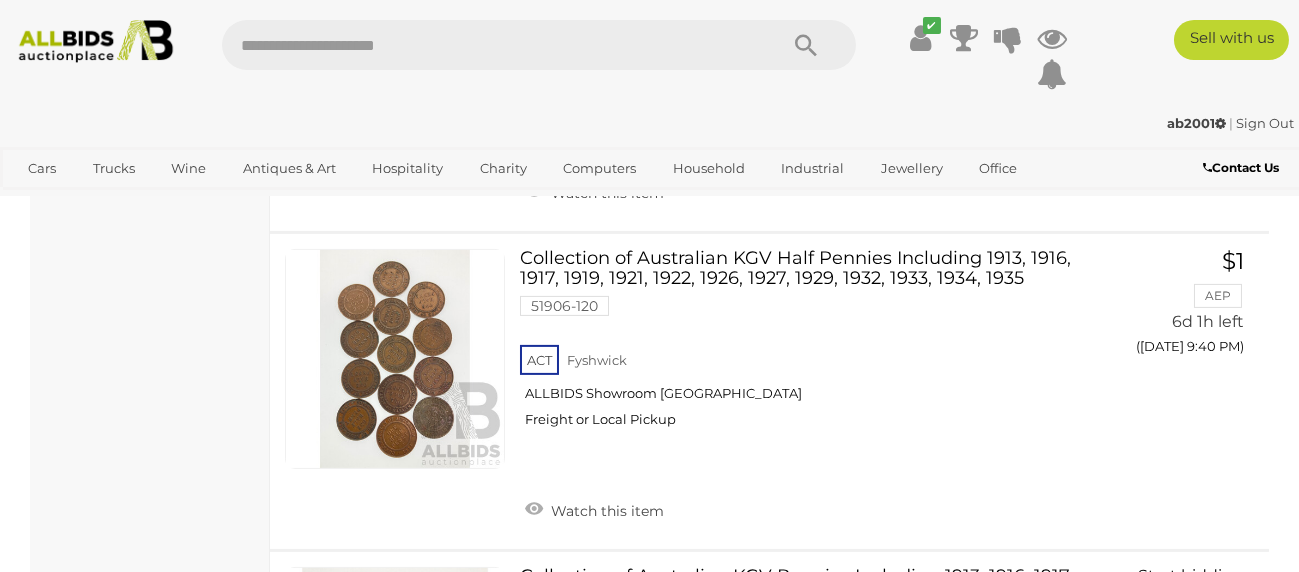 click on "BID PAGE" at bounding box center (1204, 664) 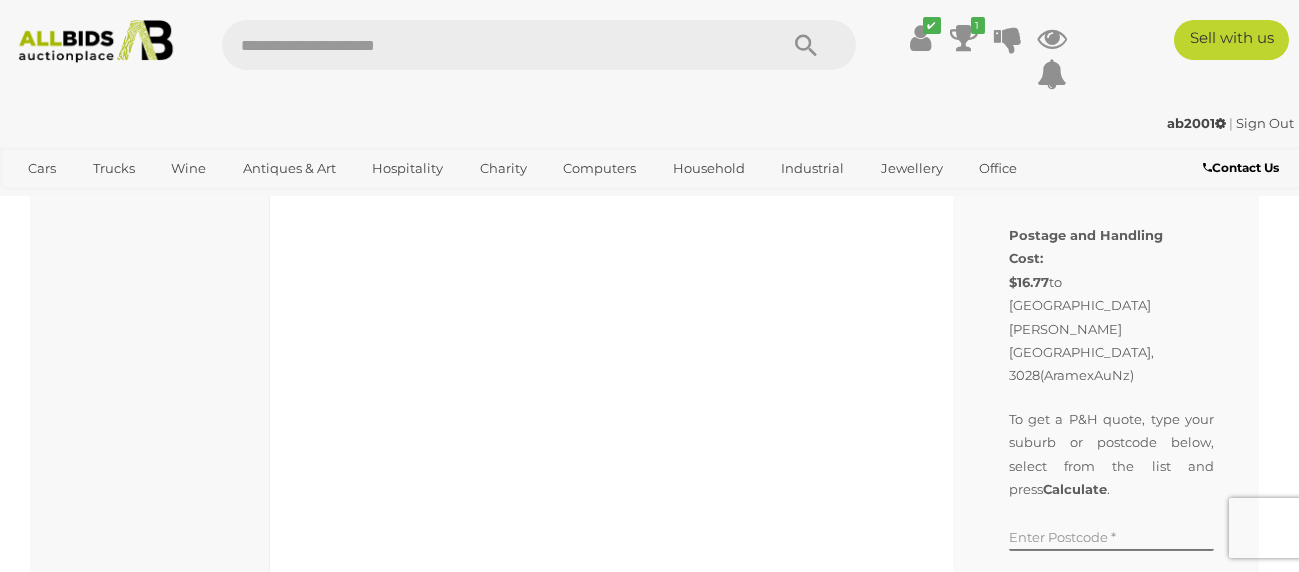 scroll, scrollTop: 1499, scrollLeft: 0, axis: vertical 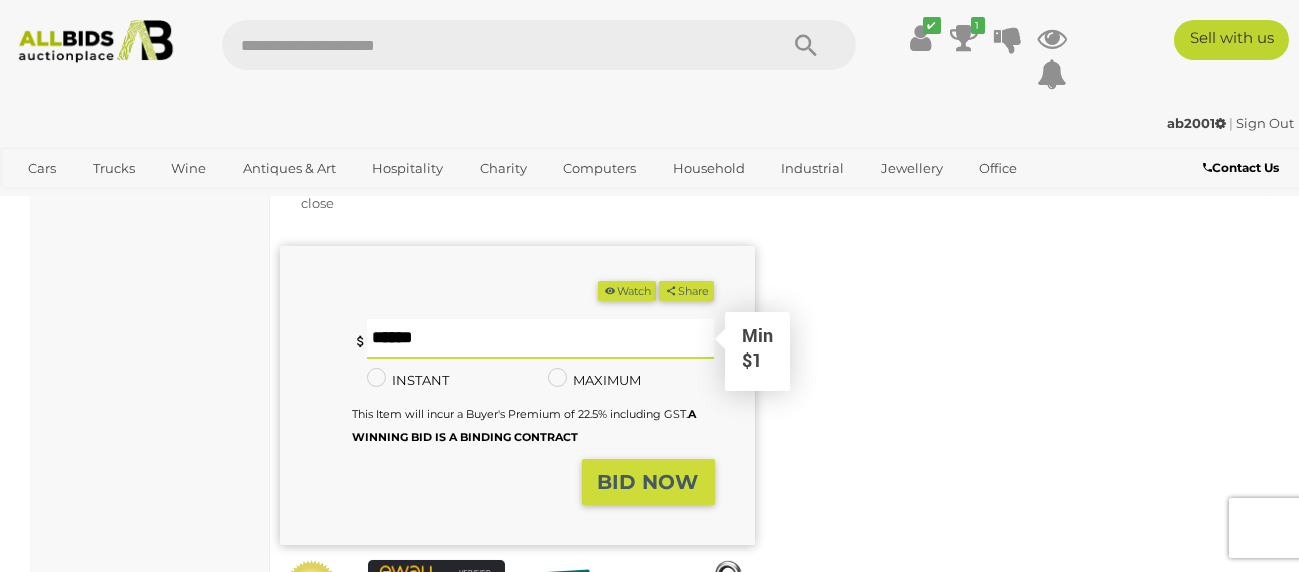 click at bounding box center (540, 339) 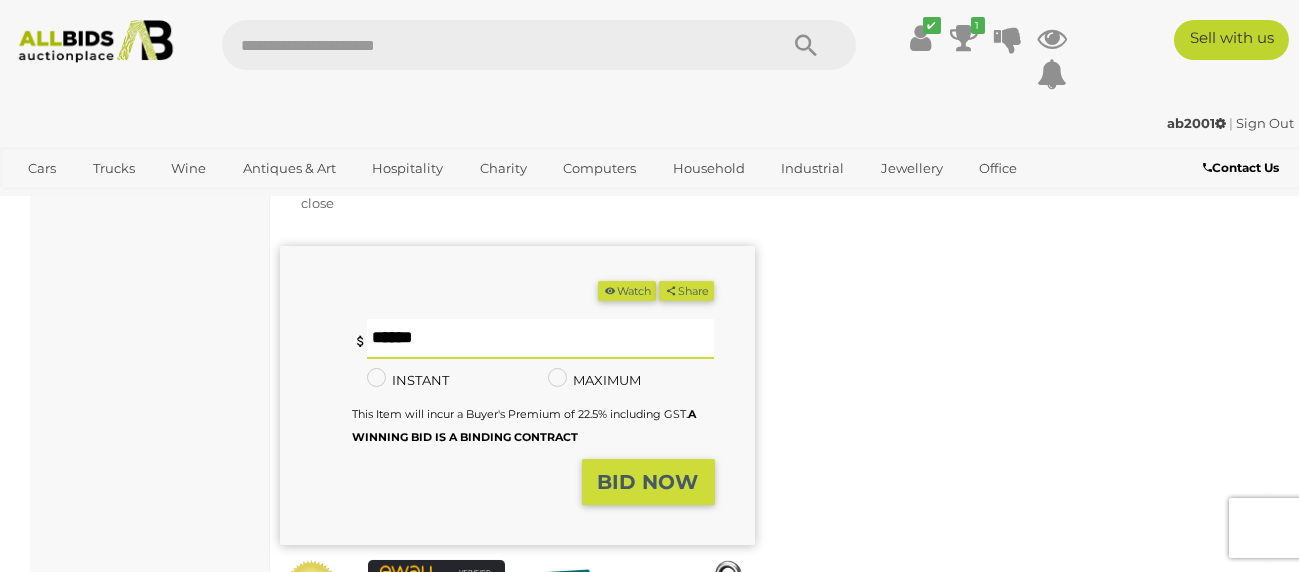 type on "**" 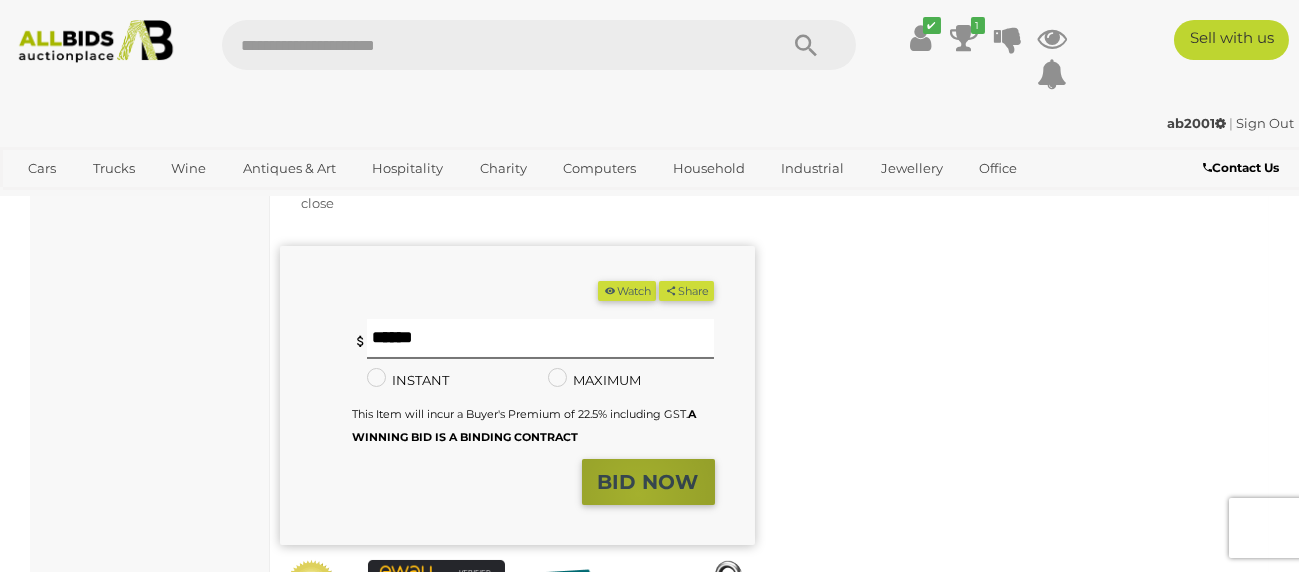 click on "BID NOW" at bounding box center [648, 482] 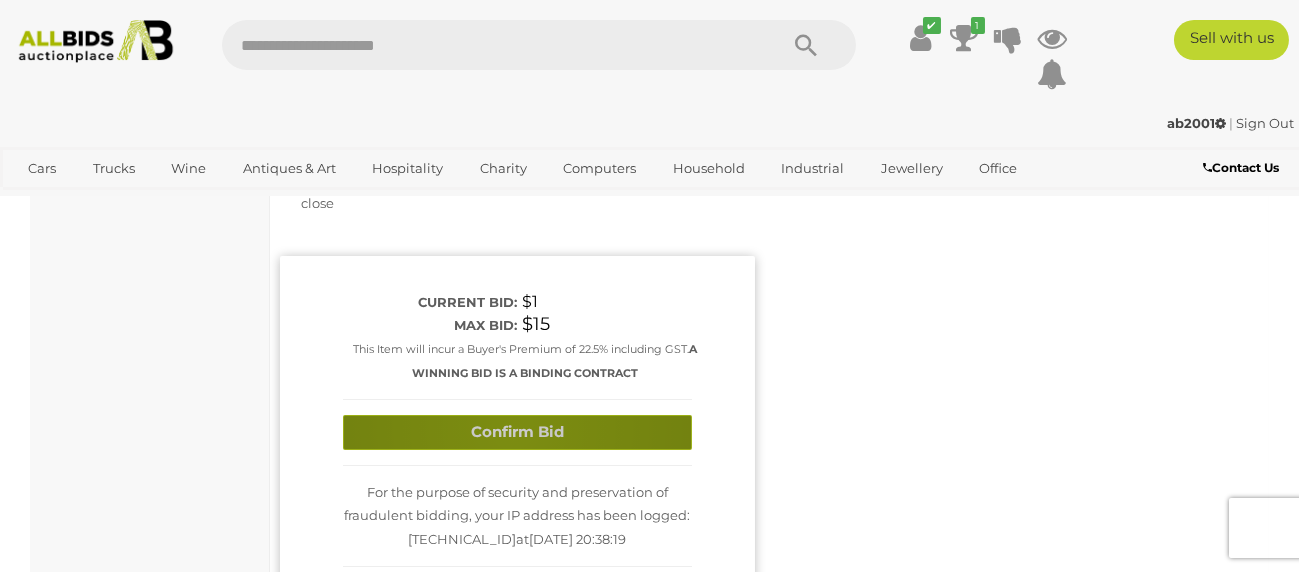 click on "Confirm Bid" at bounding box center [517, 432] 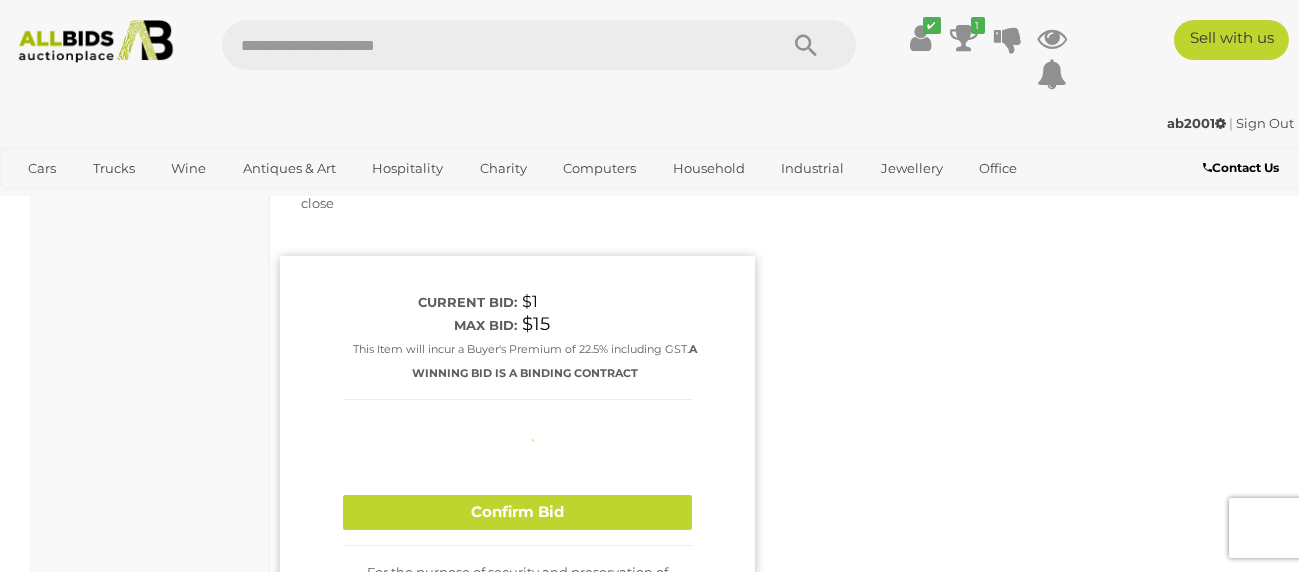 type 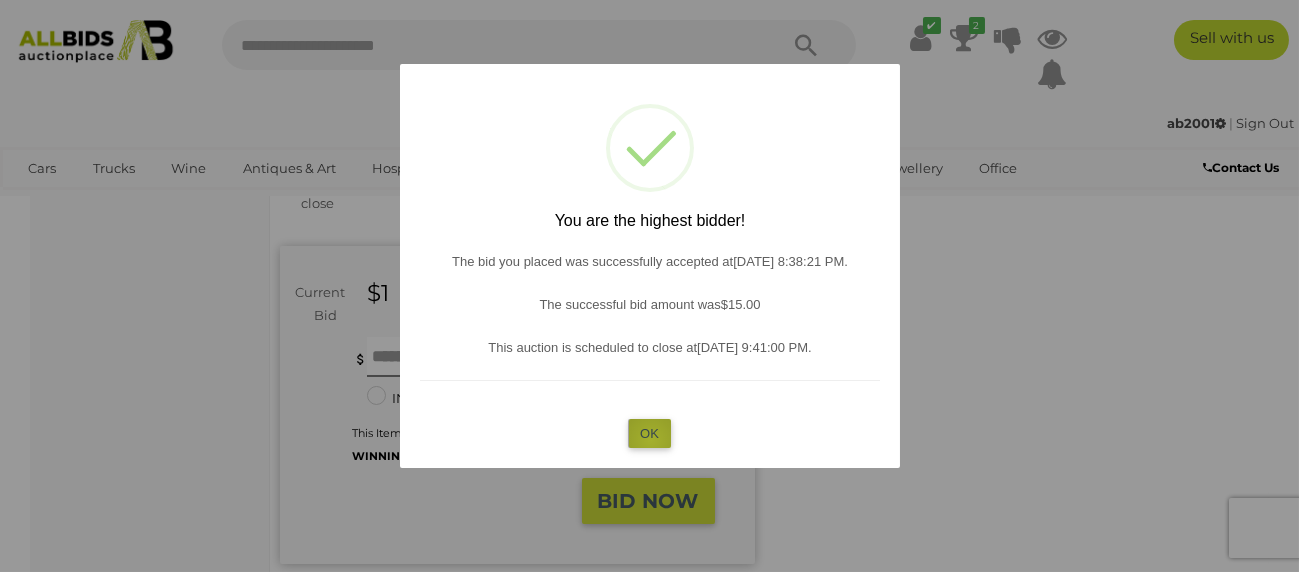 click on "OK" at bounding box center [649, 433] 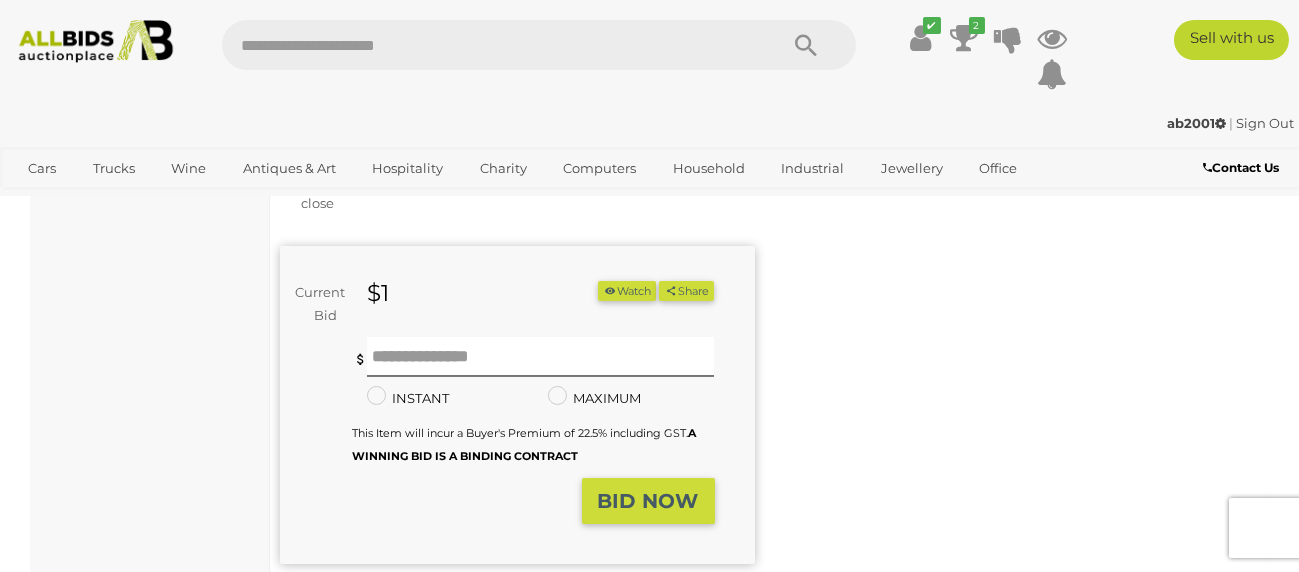 click on "Sign Out" at bounding box center (1265, 123) 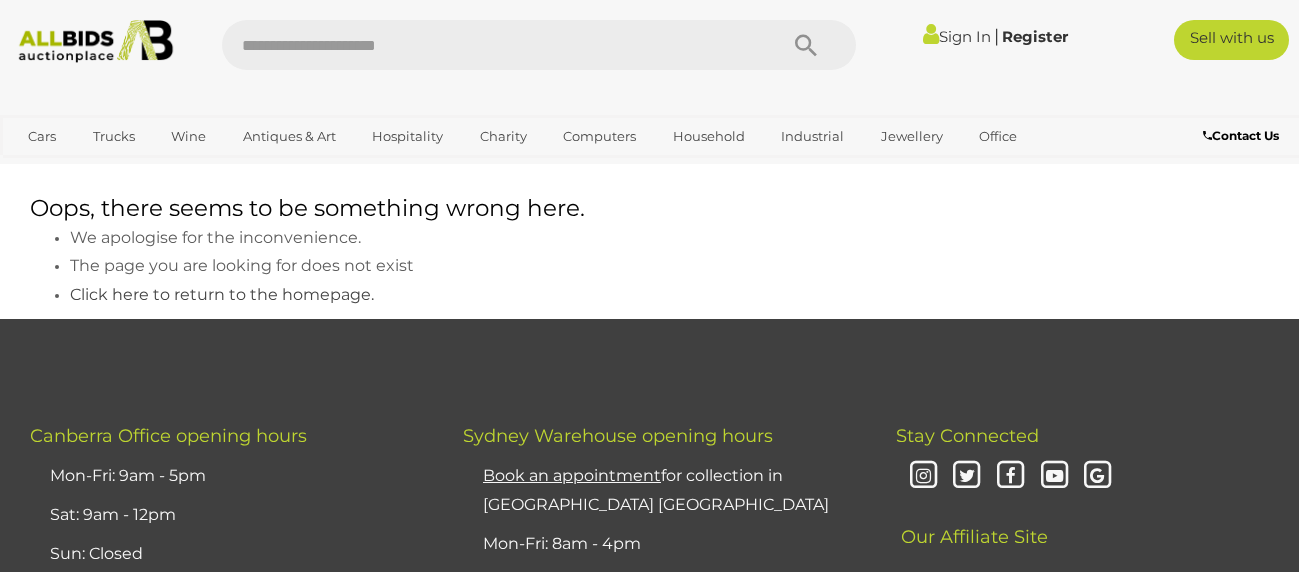 scroll, scrollTop: 0, scrollLeft: 0, axis: both 